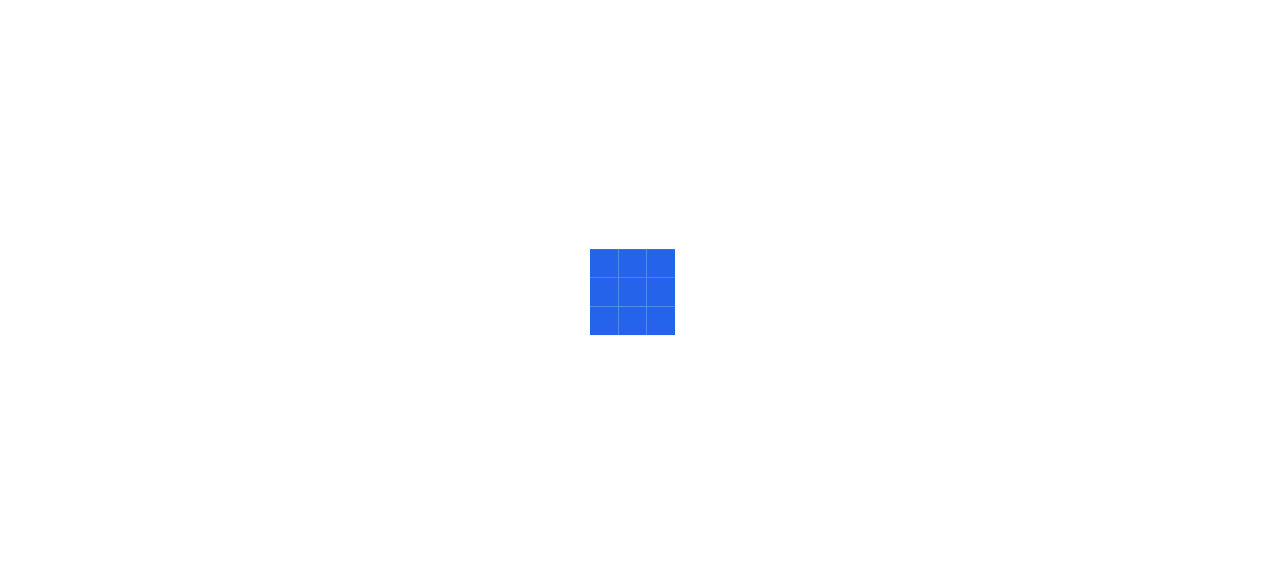 scroll, scrollTop: 0, scrollLeft: 0, axis: both 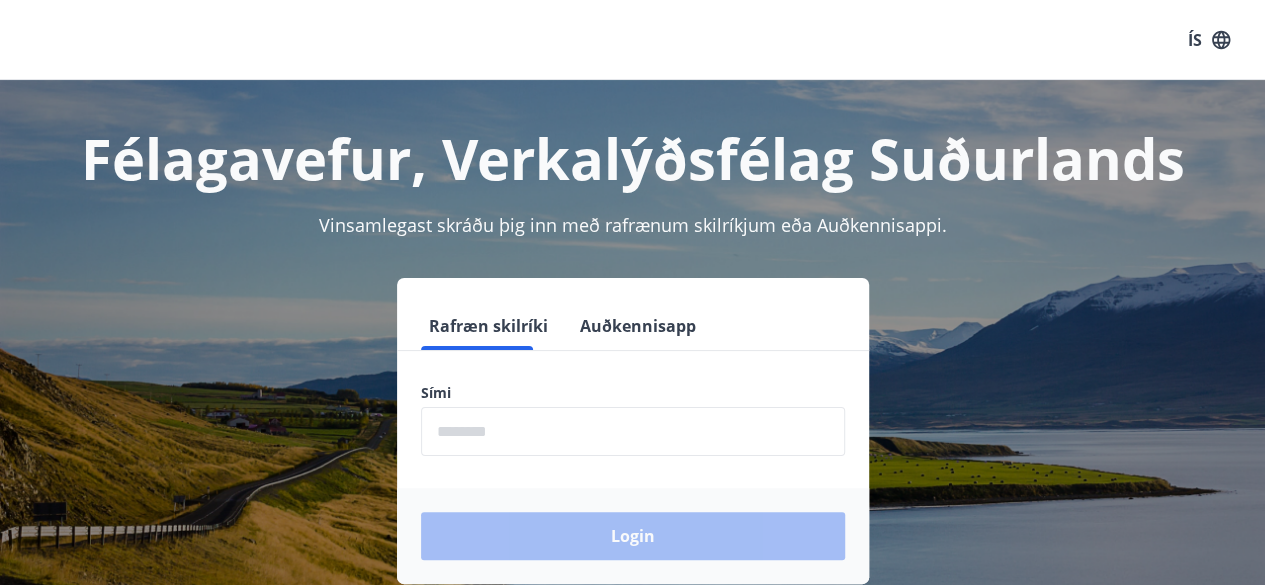 click at bounding box center [633, 431] 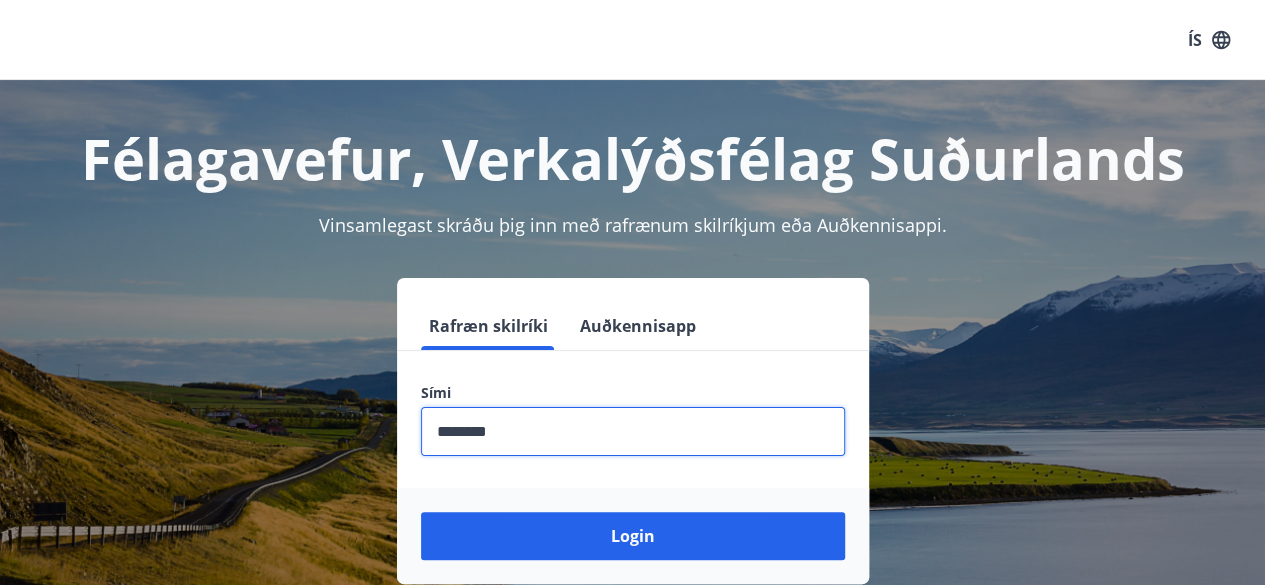type on "********" 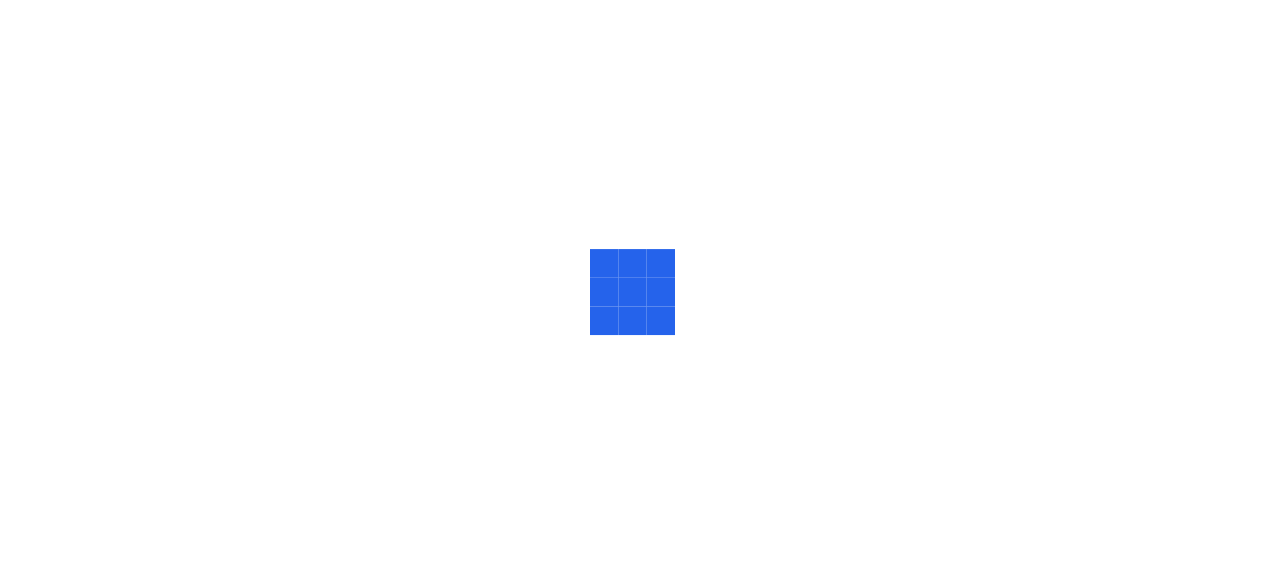 scroll, scrollTop: 0, scrollLeft: 0, axis: both 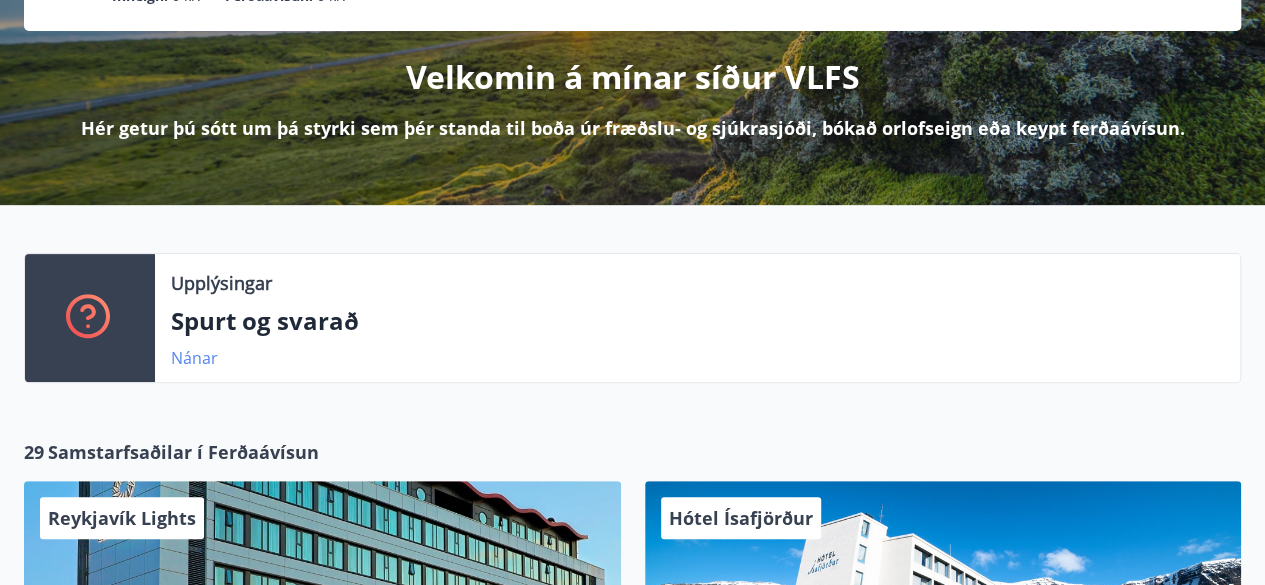 click on "Nánar" at bounding box center (194, 358) 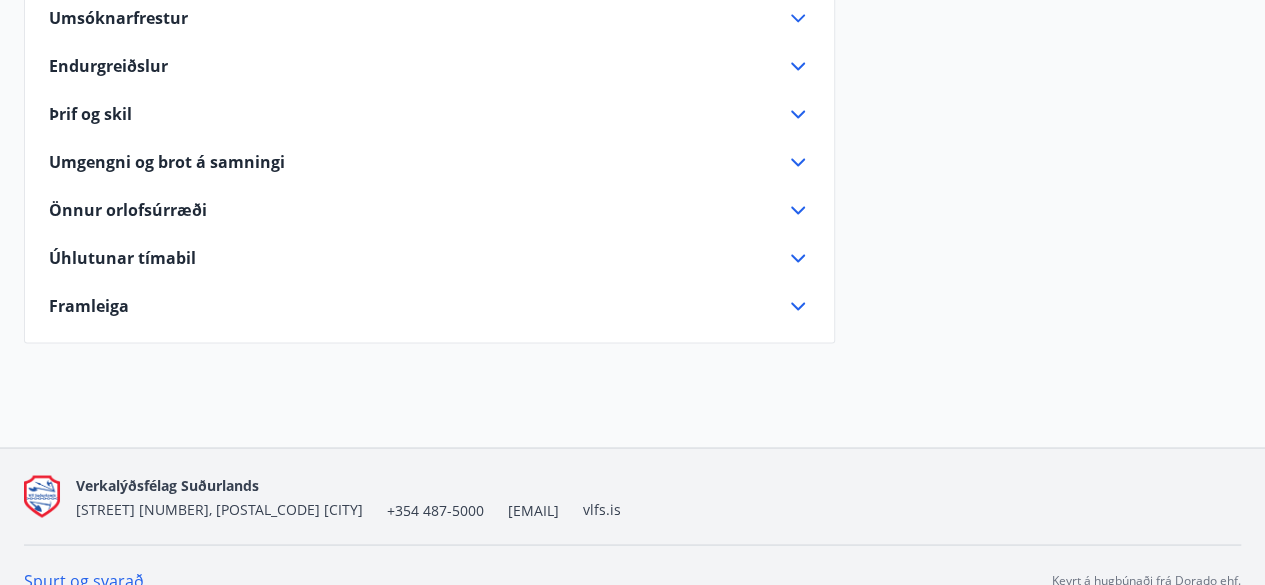 scroll, scrollTop: 1542, scrollLeft: 0, axis: vertical 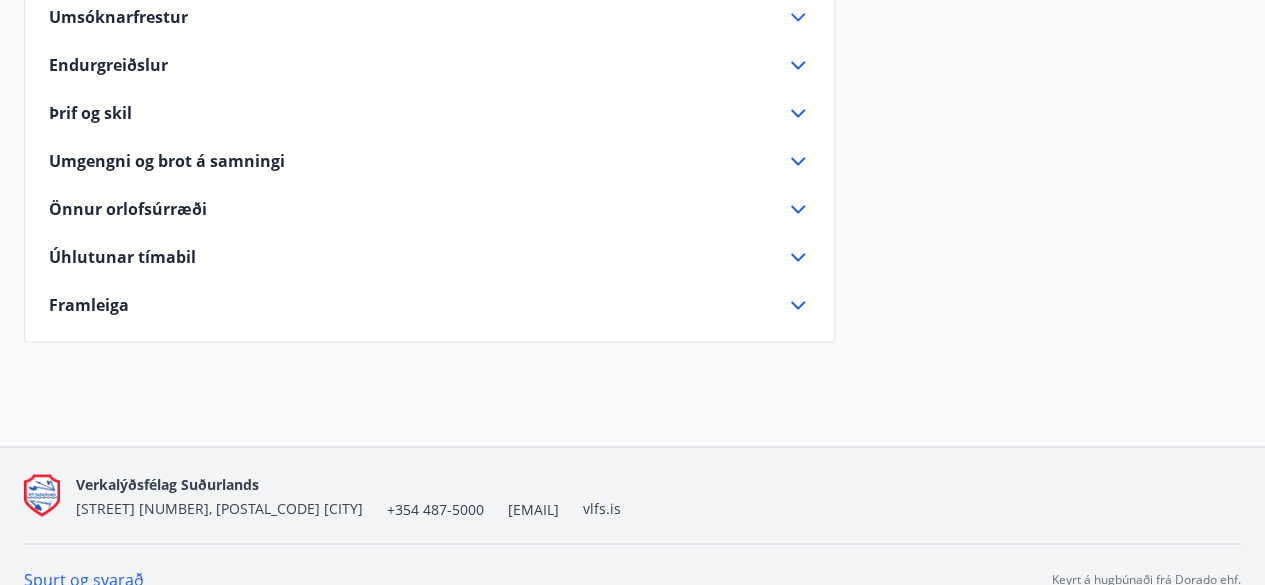 click on "Önnur orlofsúrræði" at bounding box center [128, 209] 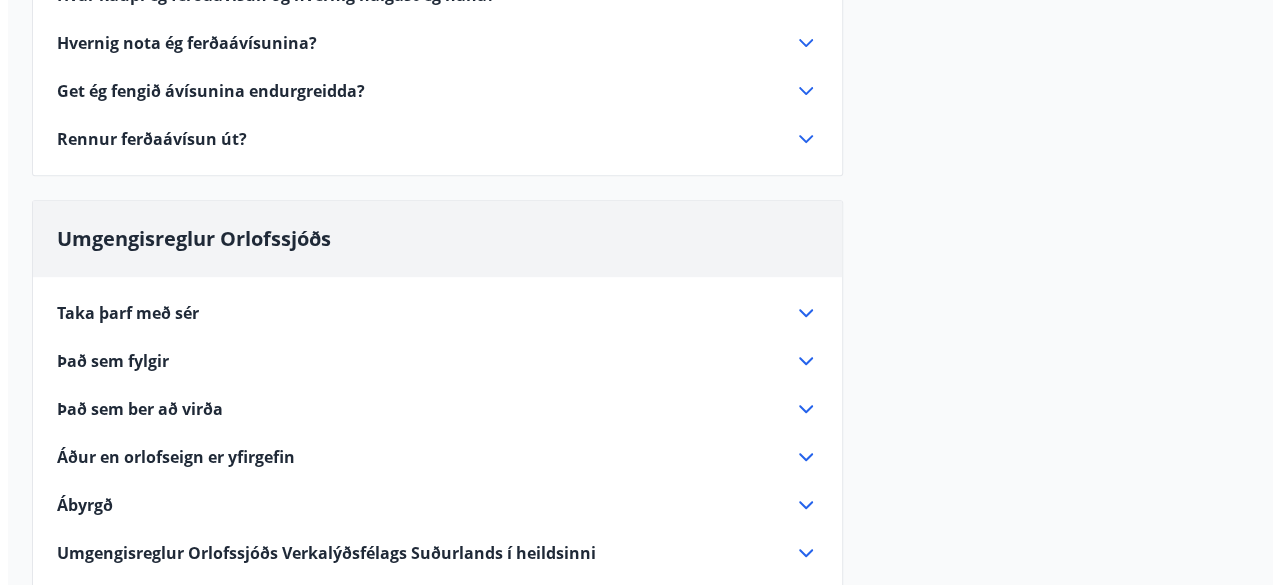 scroll, scrollTop: 0, scrollLeft: 0, axis: both 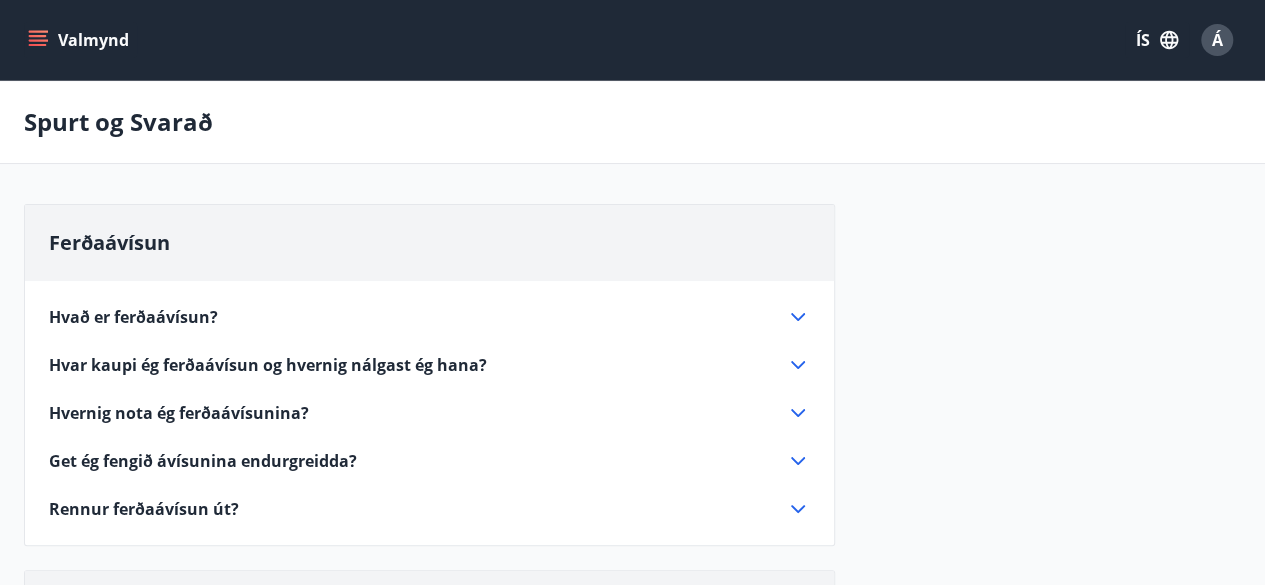 click on "Spurt og Svarað" at bounding box center [118, 122] 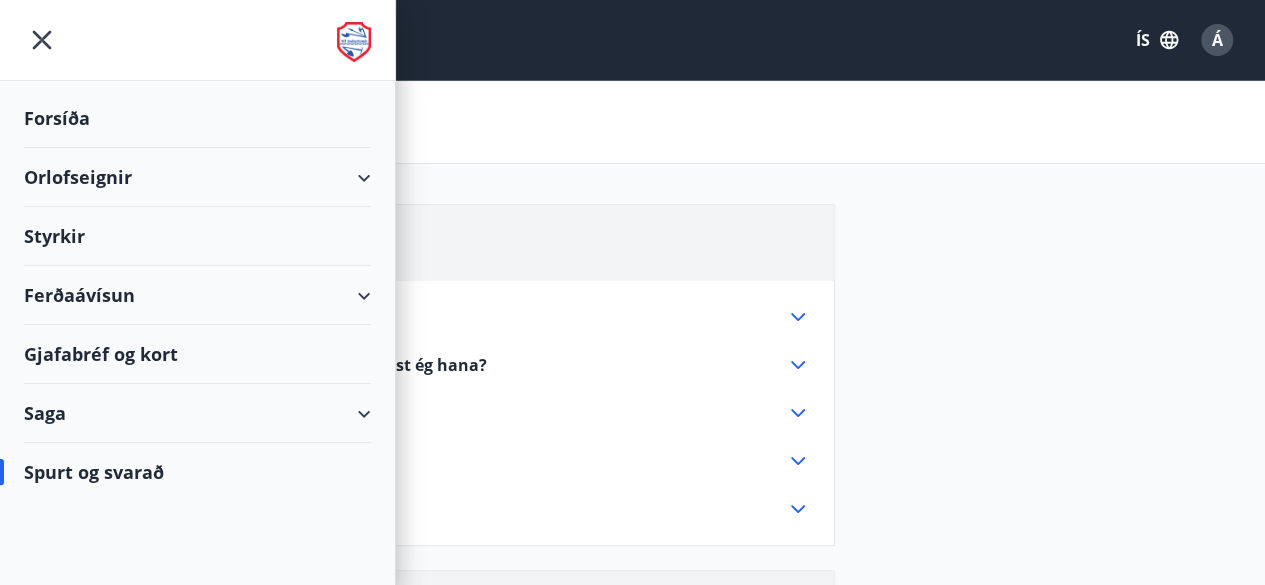 click on "Á" at bounding box center (1217, 40) 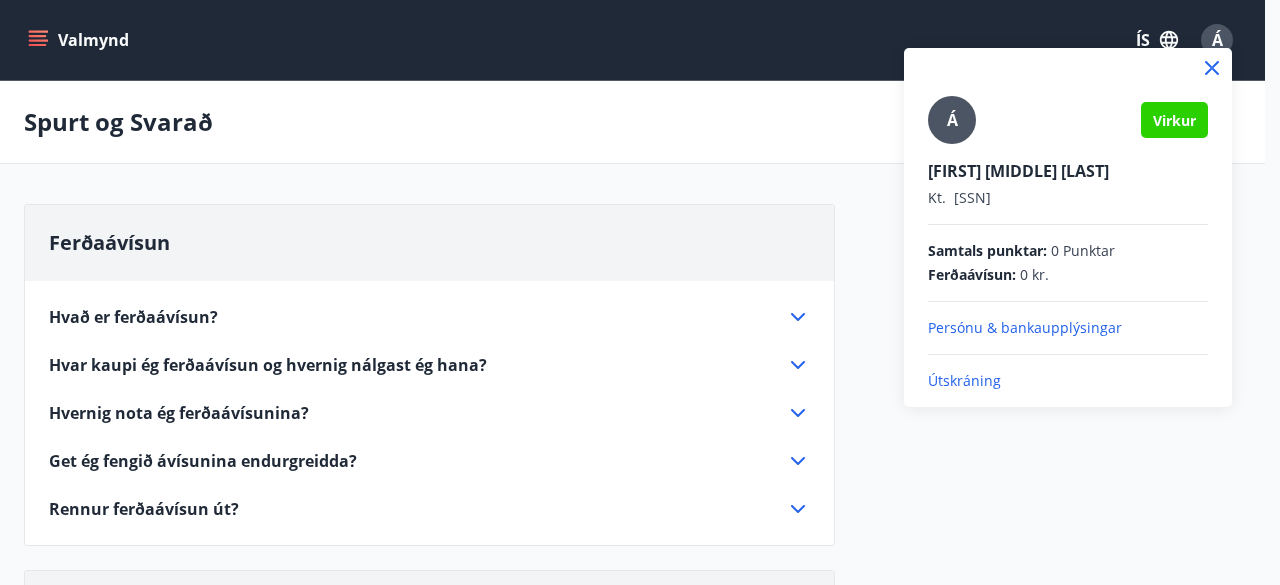 click on "Persónu & bankaupplýsingar" at bounding box center (1068, 328) 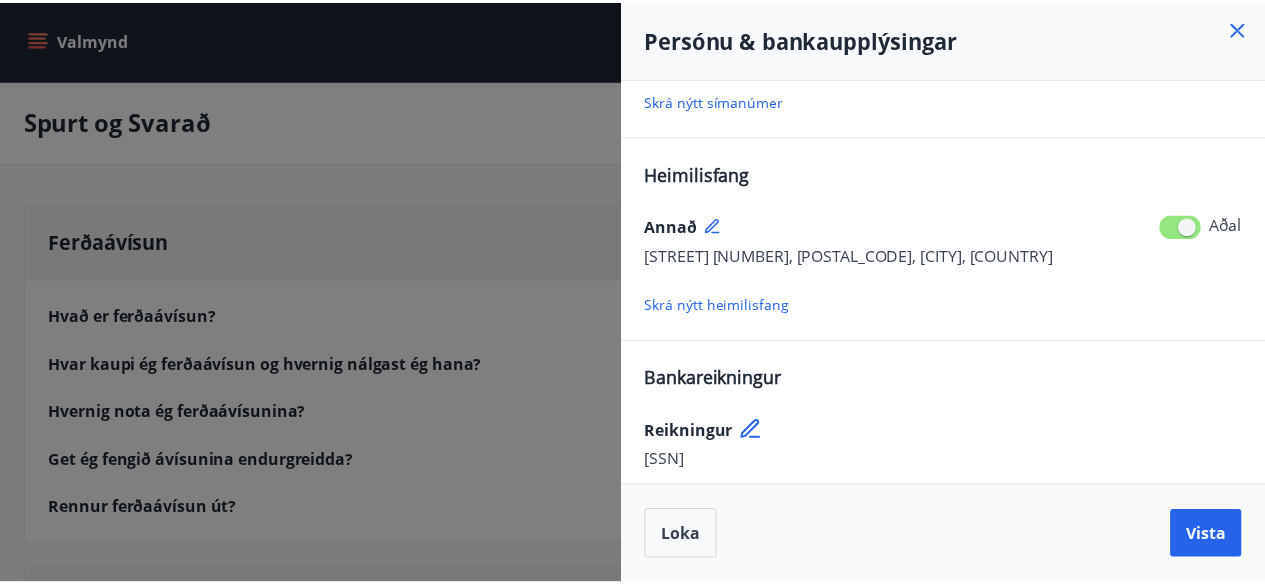 scroll, scrollTop: 358, scrollLeft: 0, axis: vertical 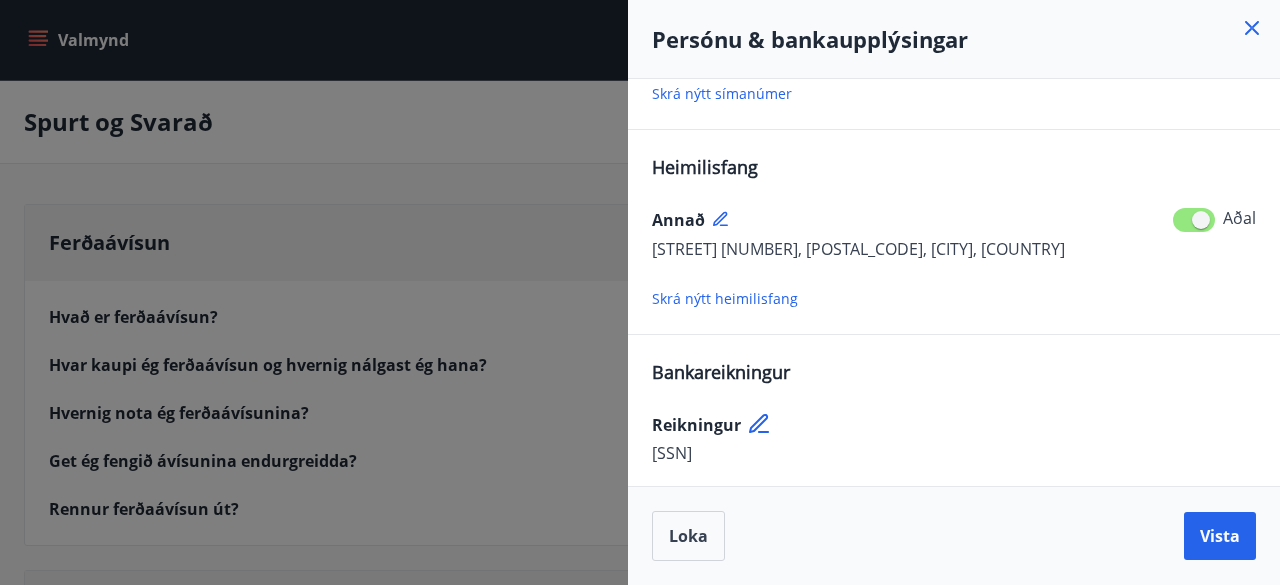 click 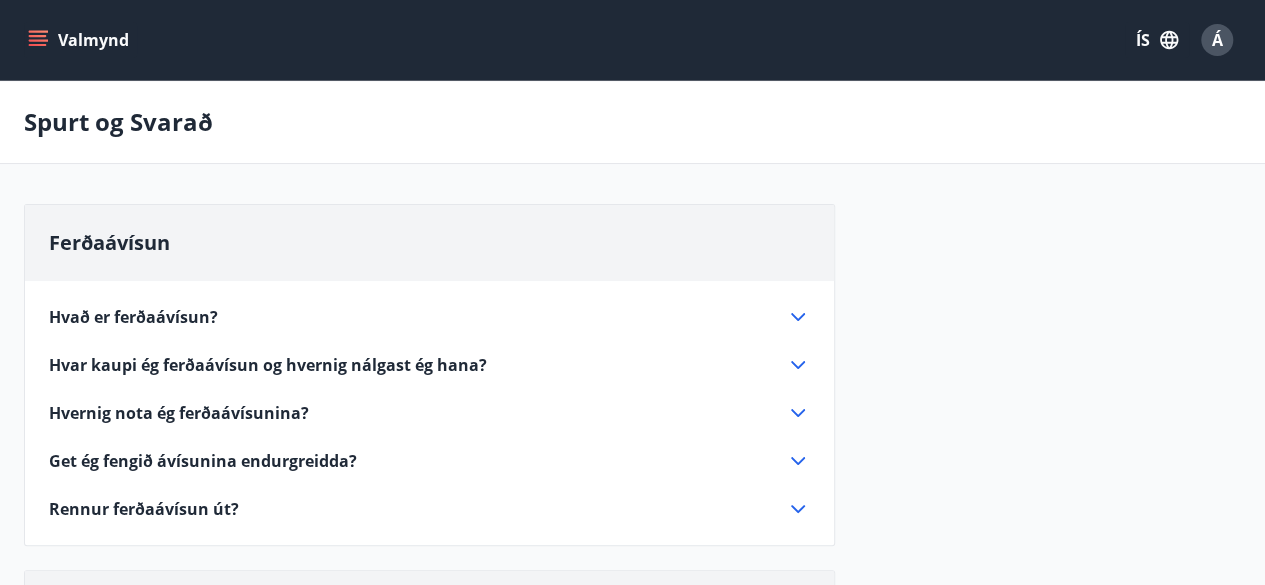 click on "Á" at bounding box center [1217, 40] 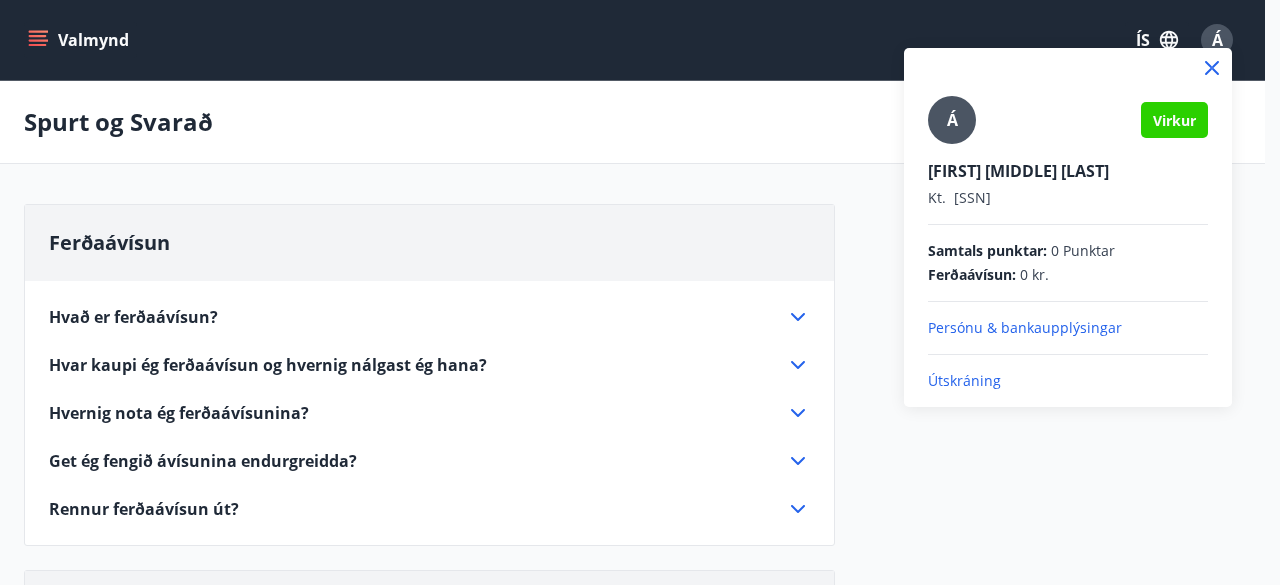 click on "Á Virkur [FIRST] [MIDDLE] [LAST] Kt. [SSN] Samtals punktar : 0 Punktar Ferðaávísun : 0 kr. Persónu & bankaupplýsingar Útskráning" at bounding box center (1068, 219) 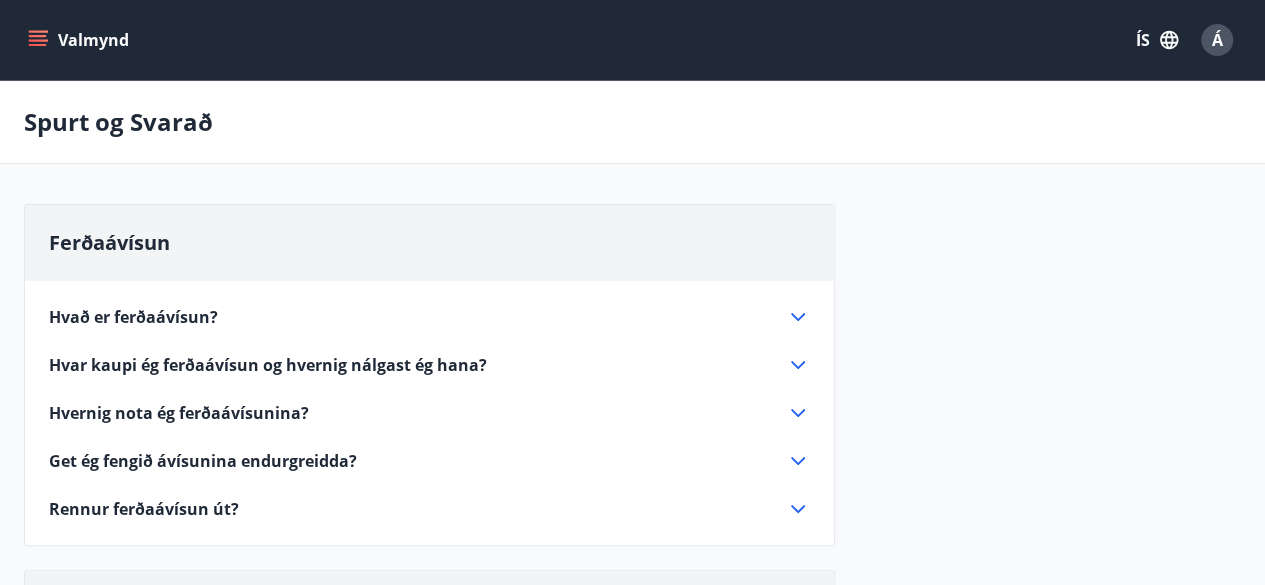 click 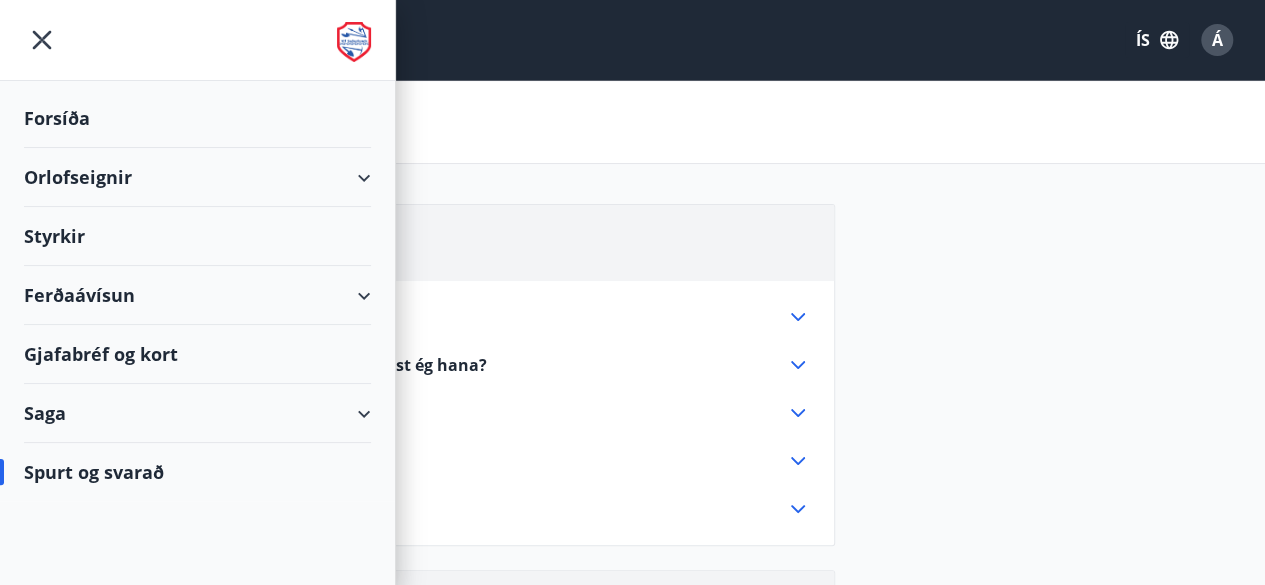 click on "Orlofseignir" at bounding box center (197, 177) 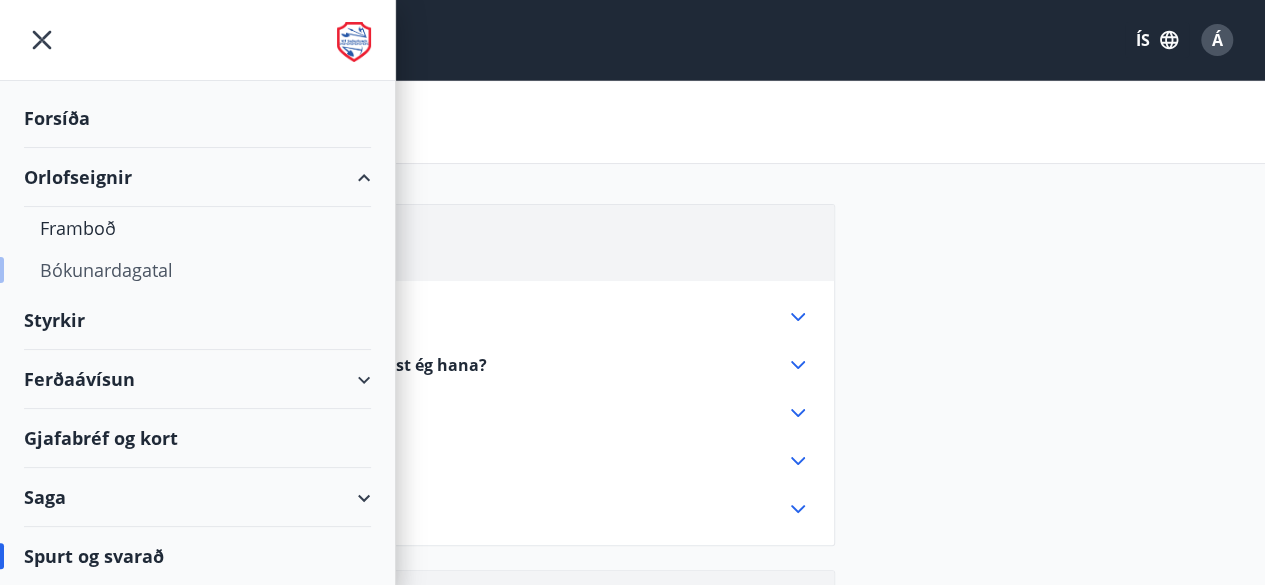 click on "Bókunardagatal" at bounding box center [197, 270] 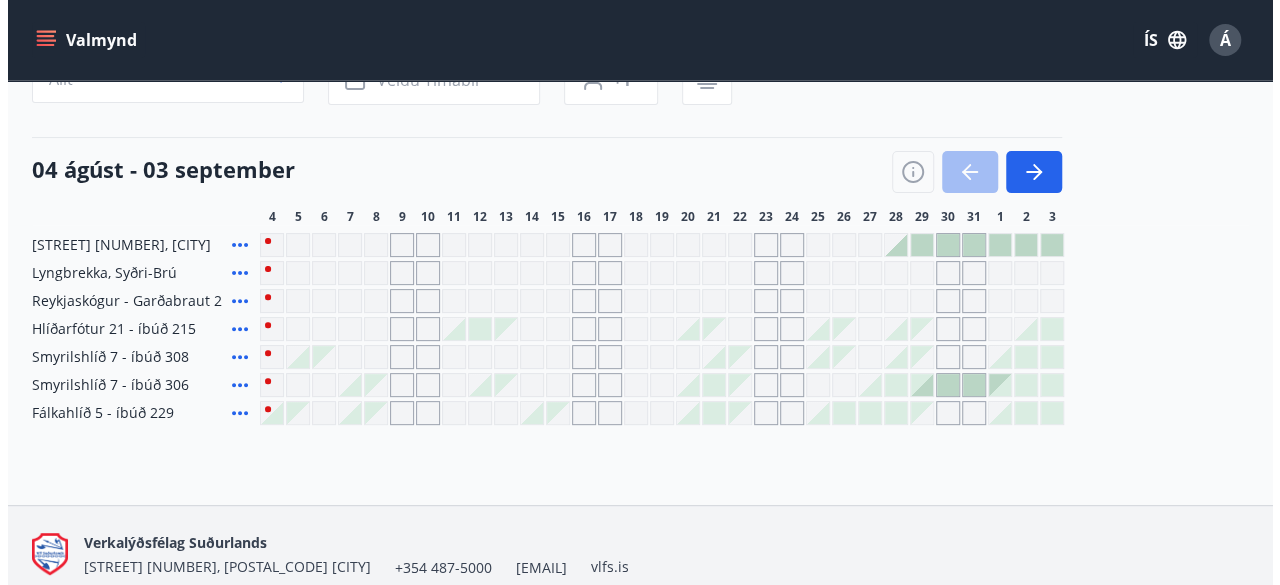 scroll, scrollTop: 158, scrollLeft: 0, axis: vertical 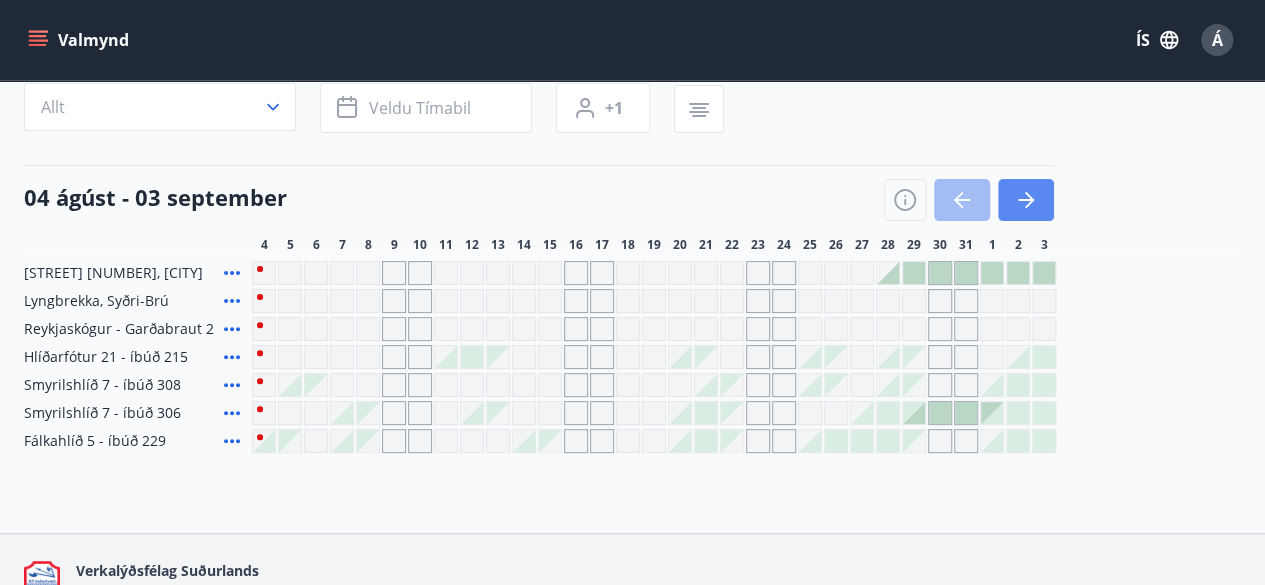 click 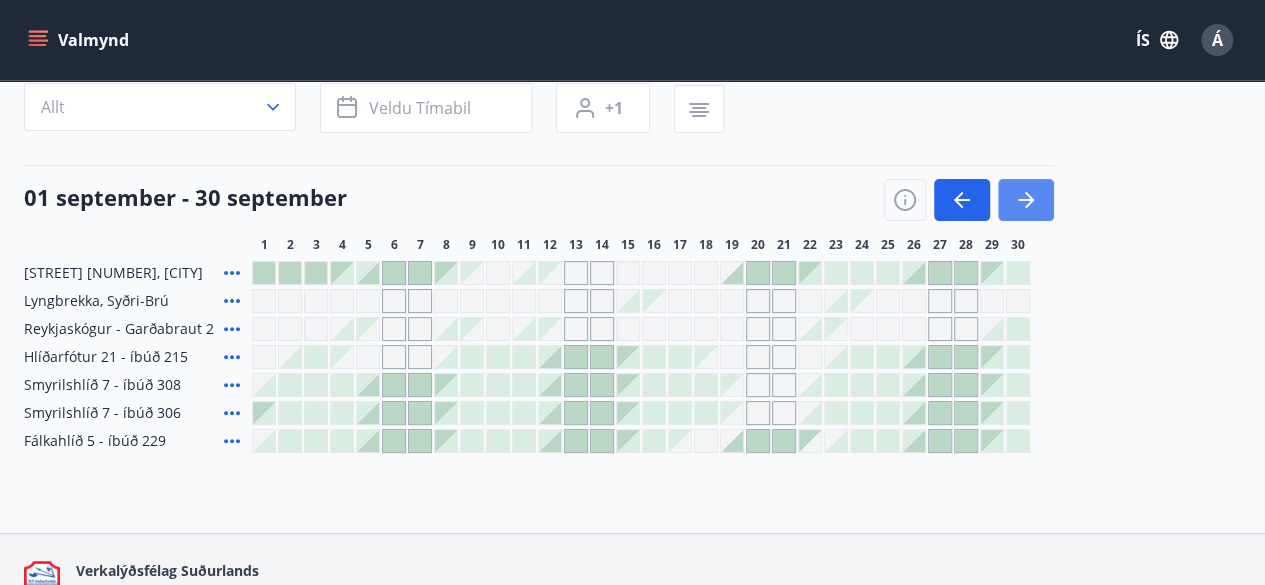 click 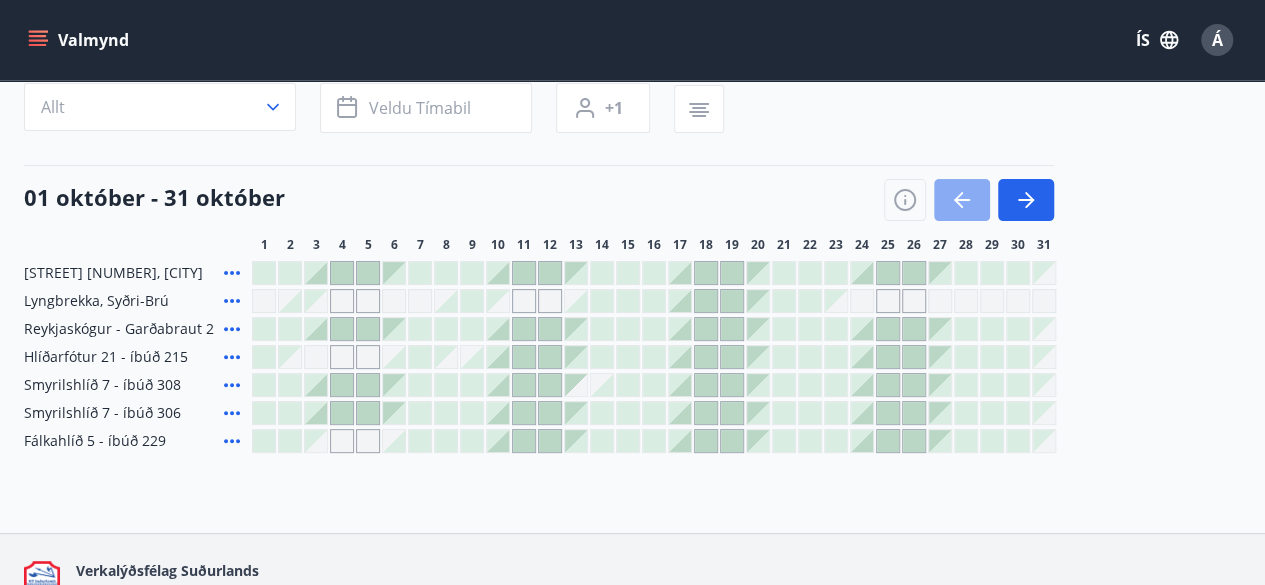 click at bounding box center [962, 200] 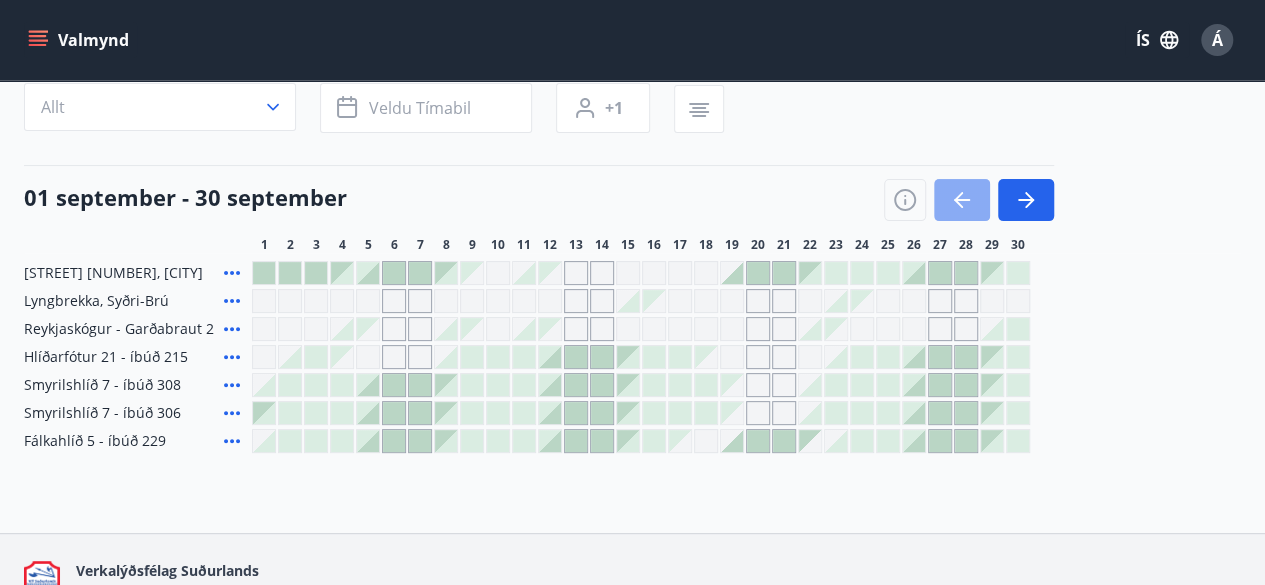 click at bounding box center (962, 200) 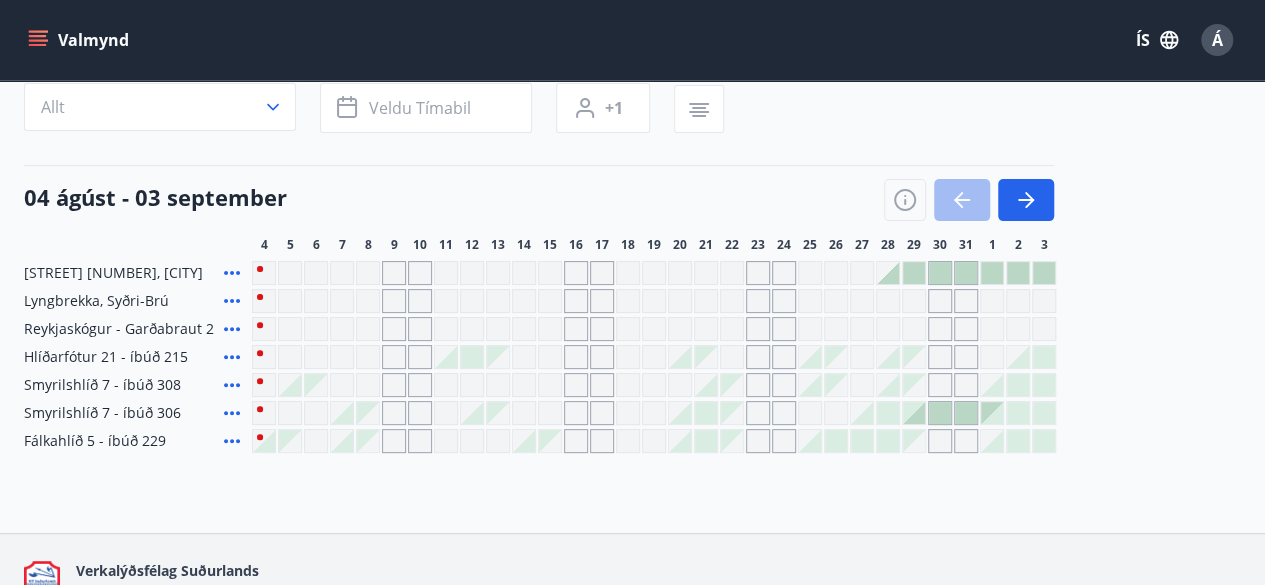 click at bounding box center (992, 273) 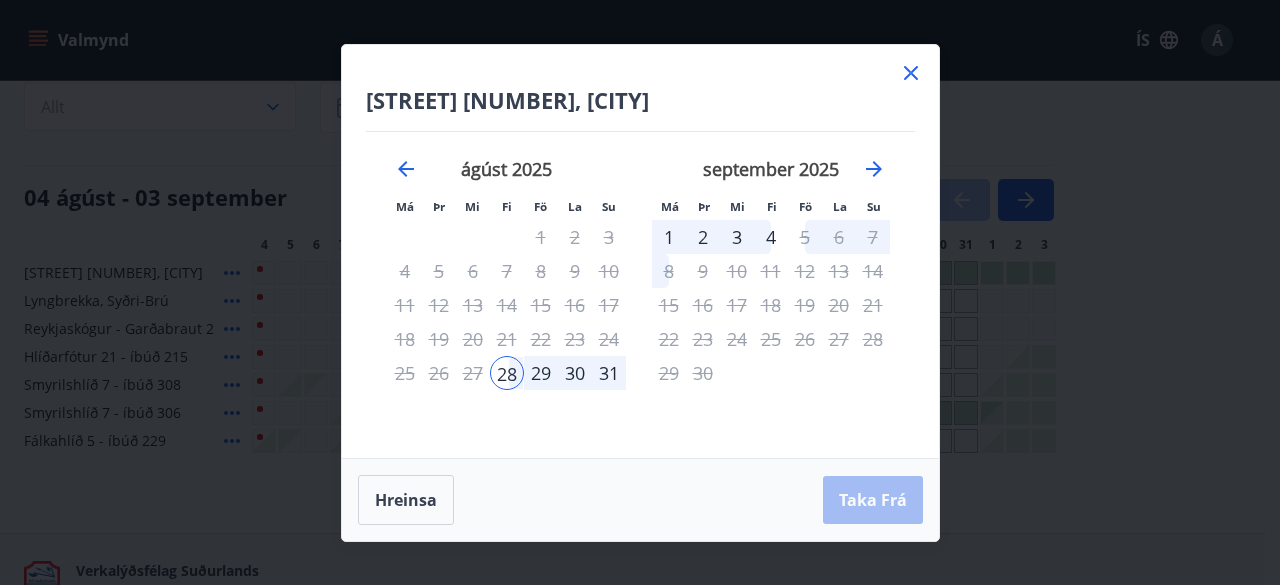 click 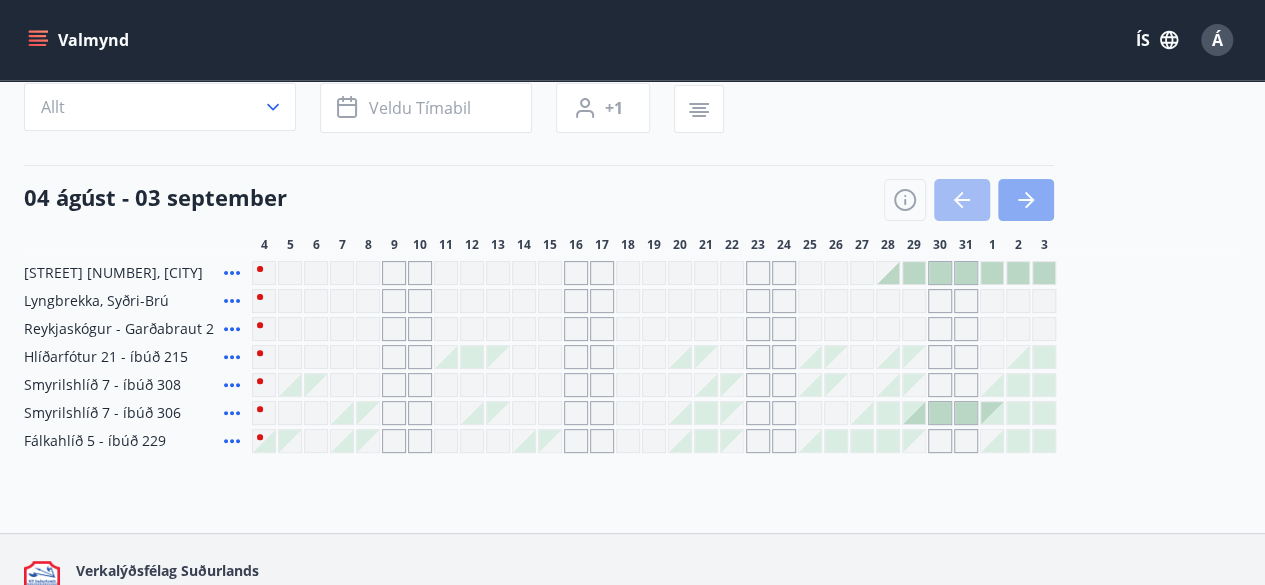 click at bounding box center [1026, 200] 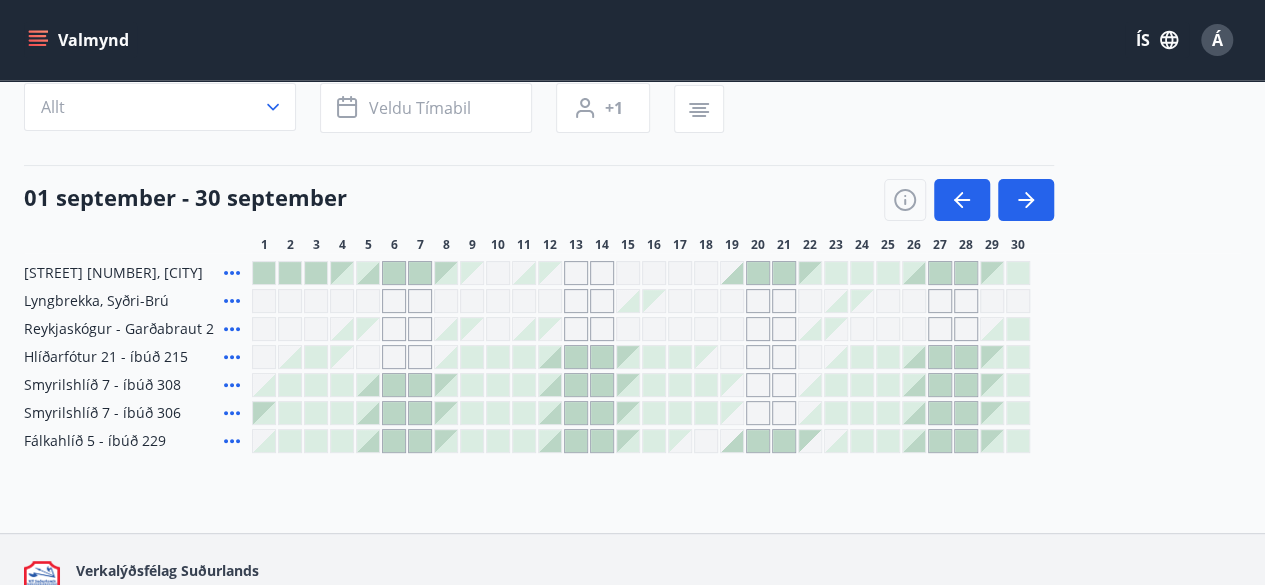 click at bounding box center (758, 273) 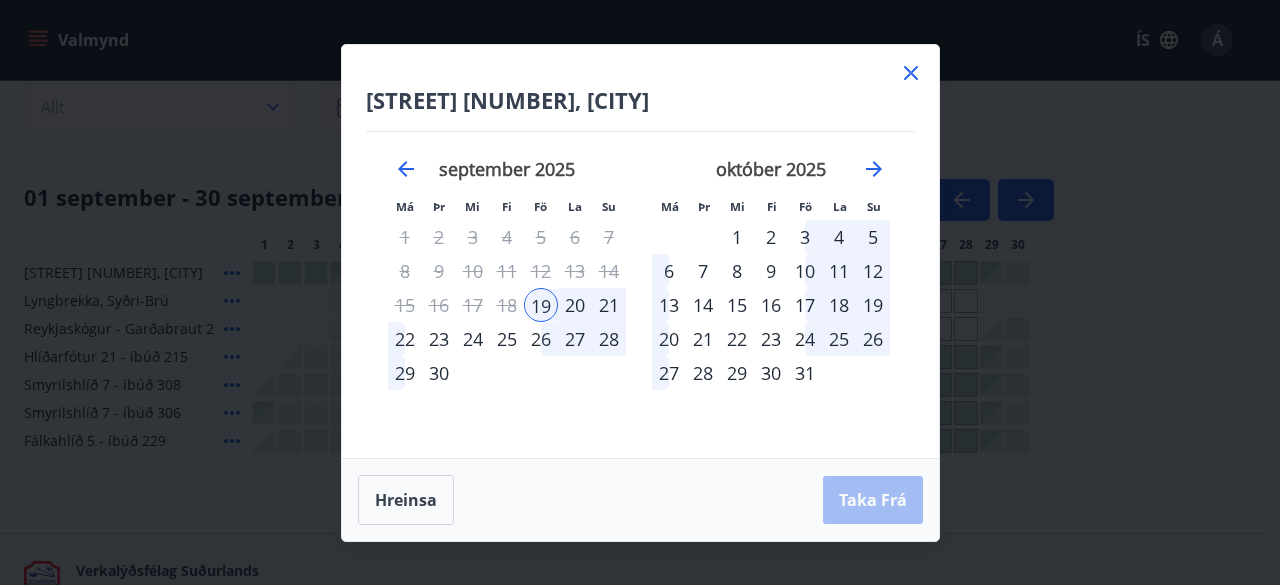 click on "20" at bounding box center (669, 339) 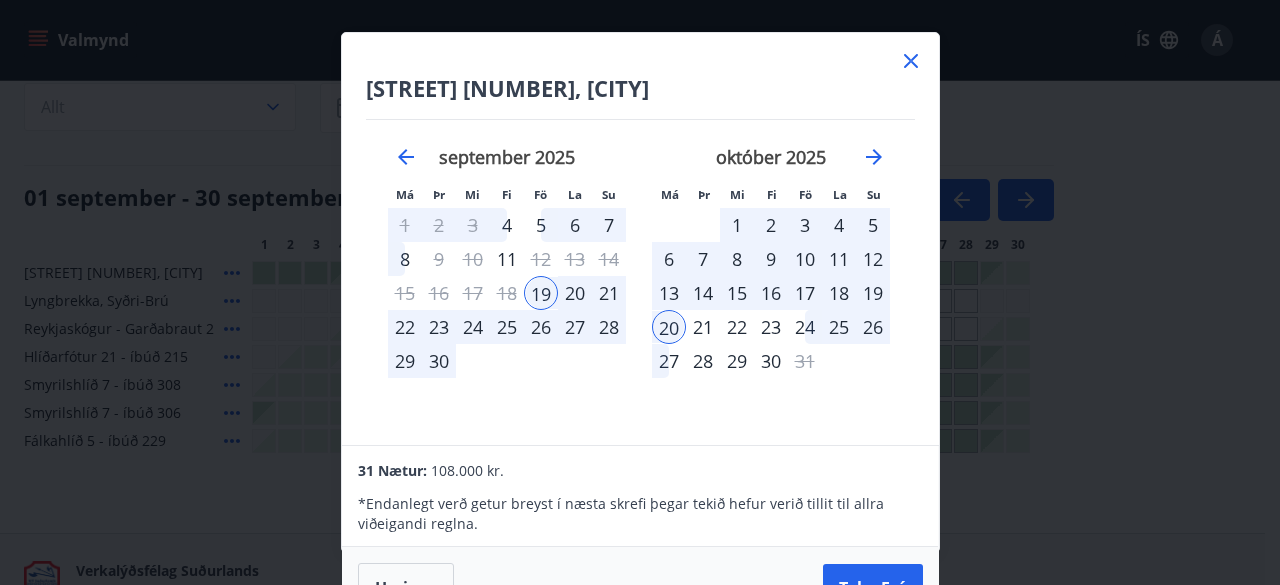 click on "24" at bounding box center [805, 327] 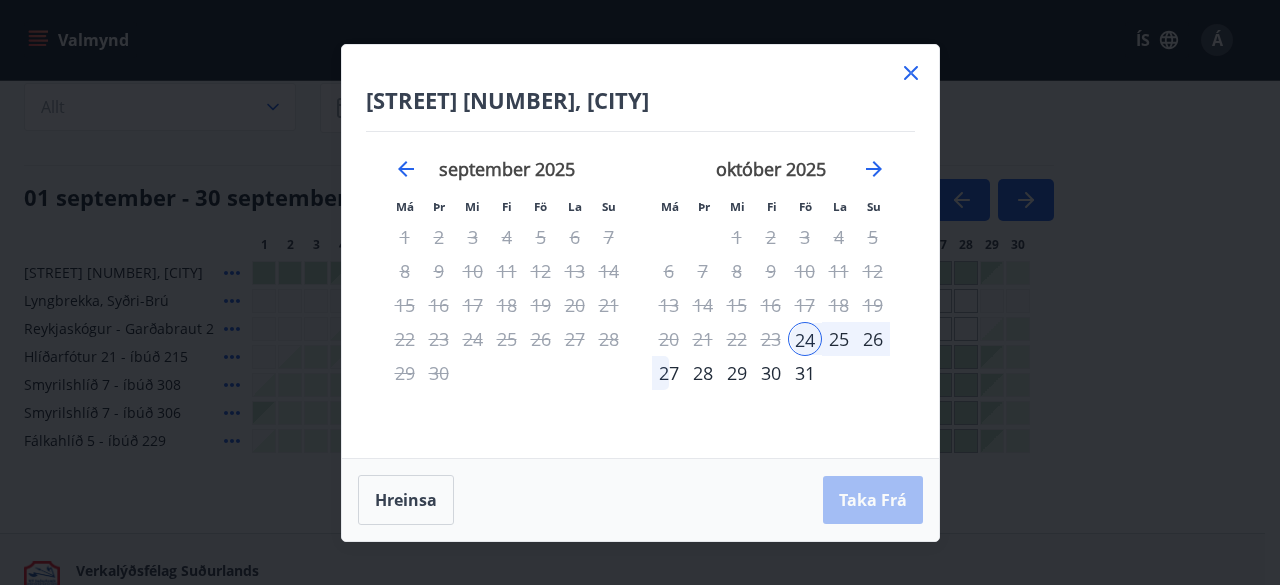 click on "20" at bounding box center (669, 339) 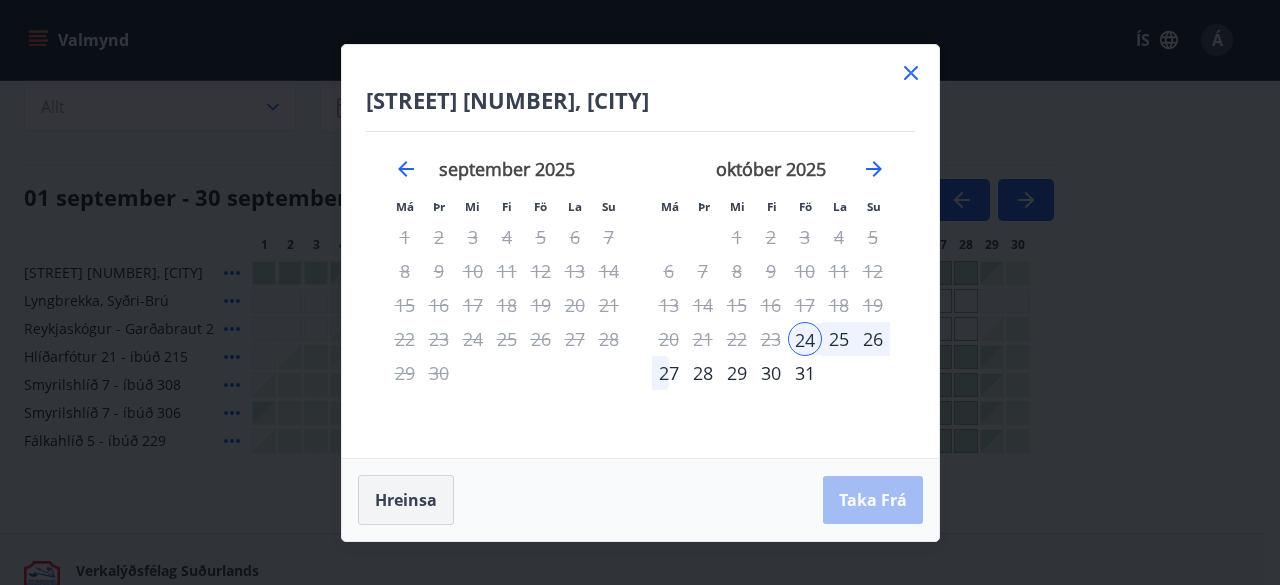 click on "Hreinsa" at bounding box center (406, 500) 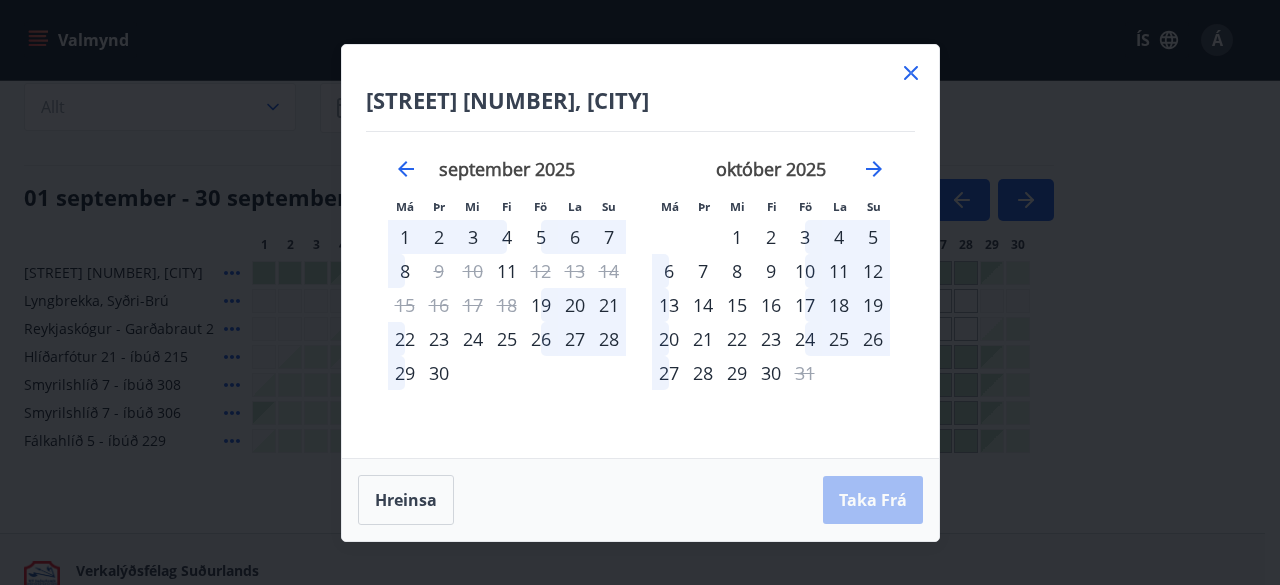 click on "17" at bounding box center [805, 305] 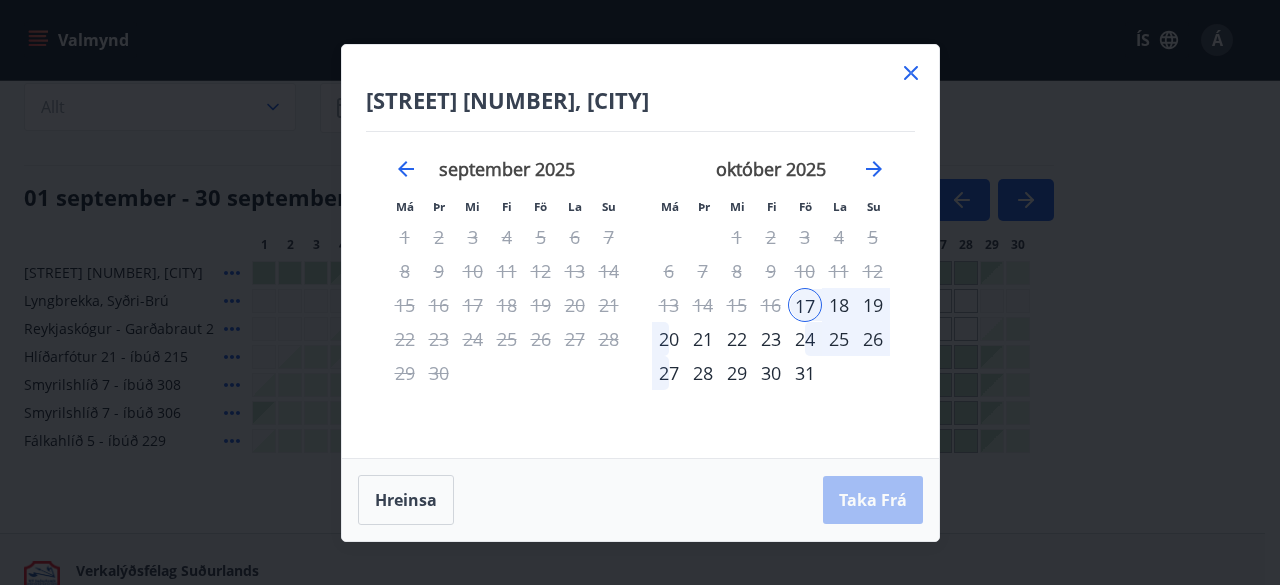 click on "24" at bounding box center [805, 339] 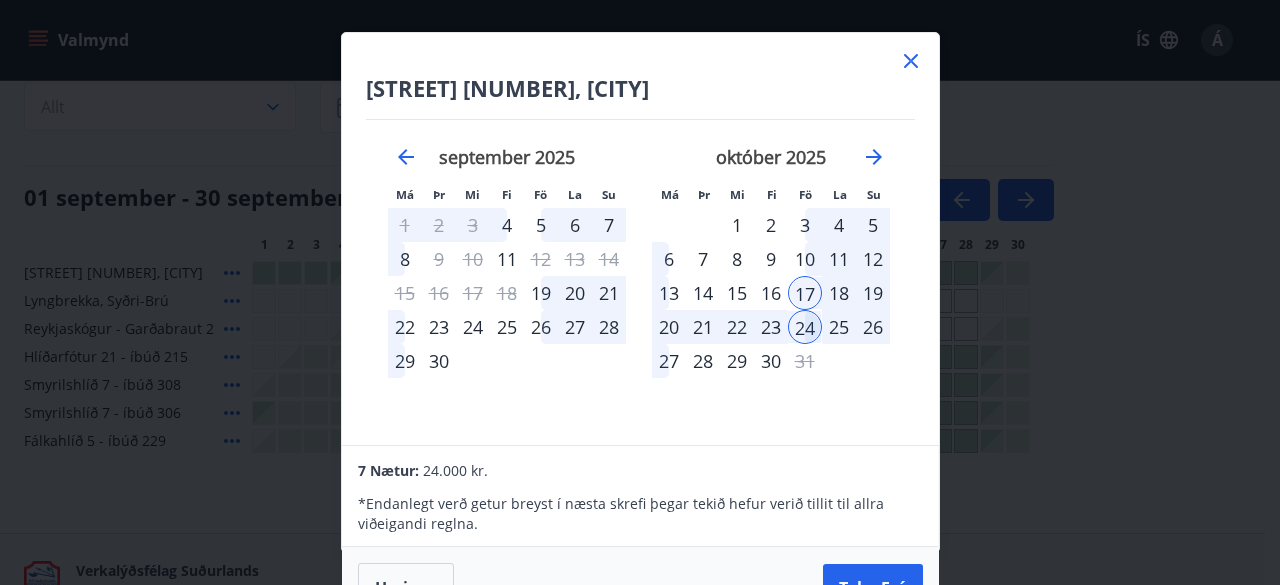 scroll, scrollTop: 0, scrollLeft: 0, axis: both 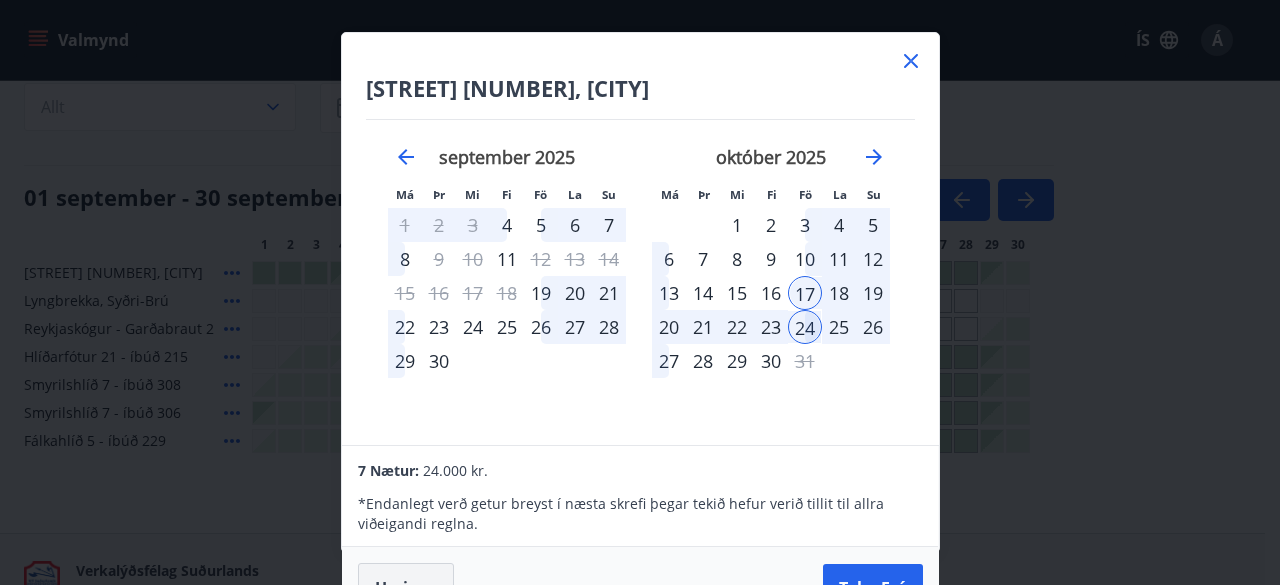 click on "Hreinsa" at bounding box center (406, 588) 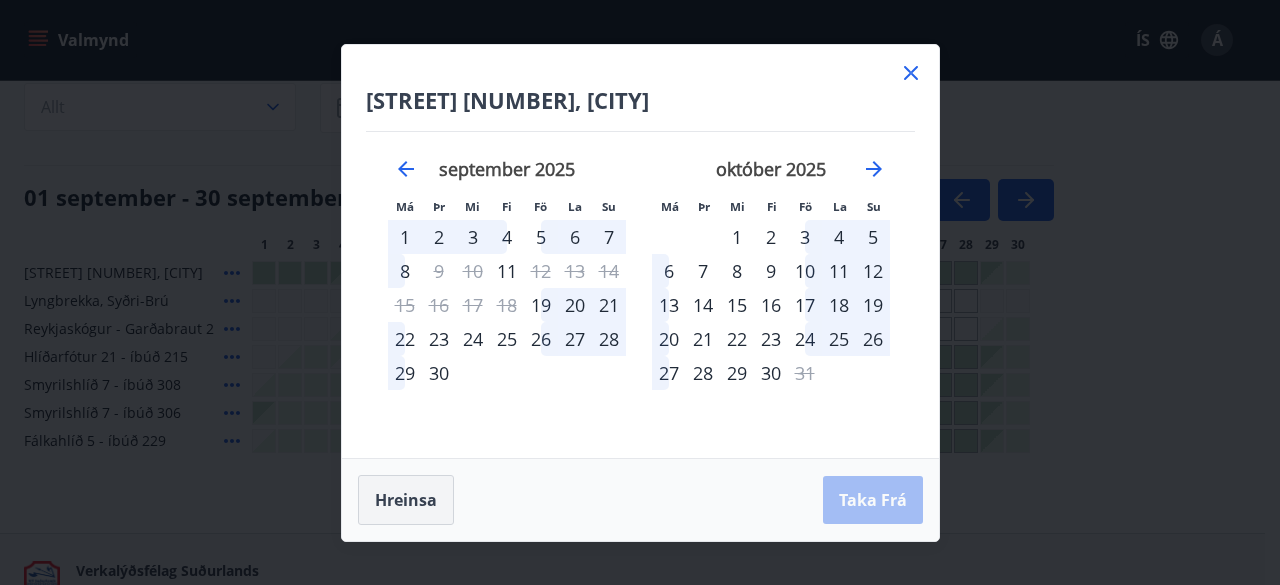 scroll, scrollTop: 0, scrollLeft: 0, axis: both 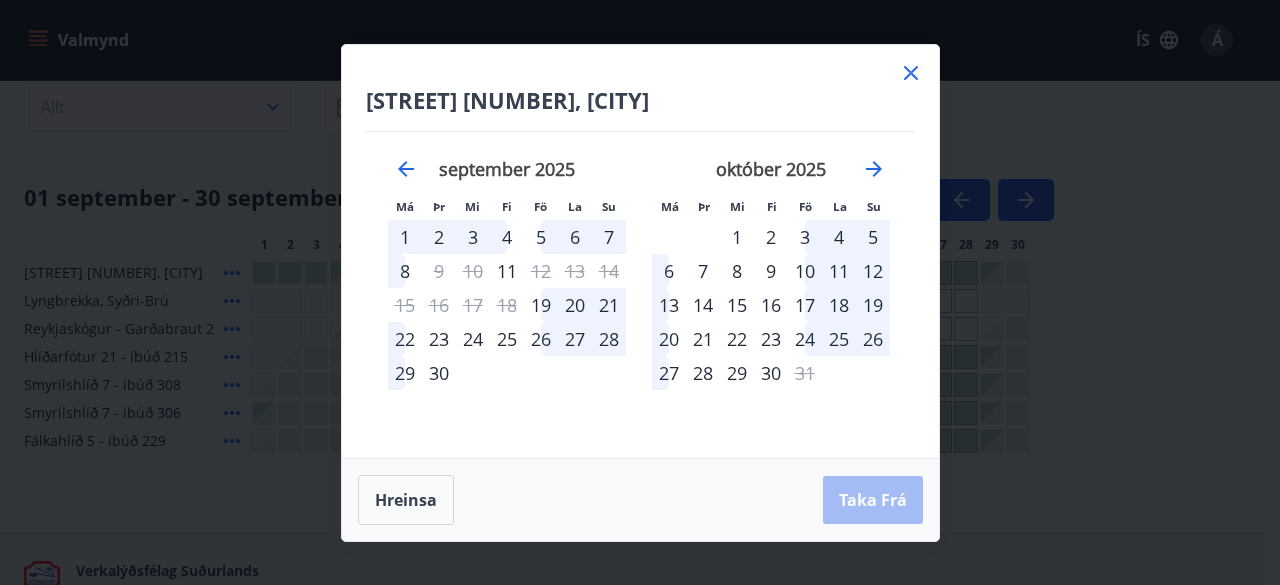 click on "18" at bounding box center (839, 305) 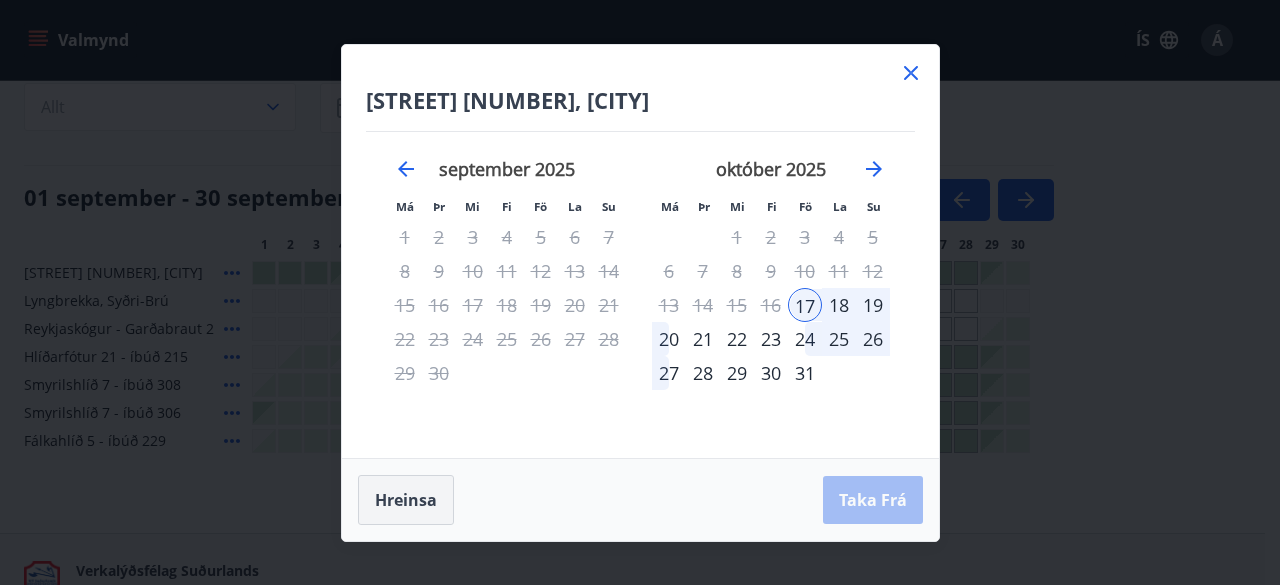 click on "Hreinsa" at bounding box center [406, 500] 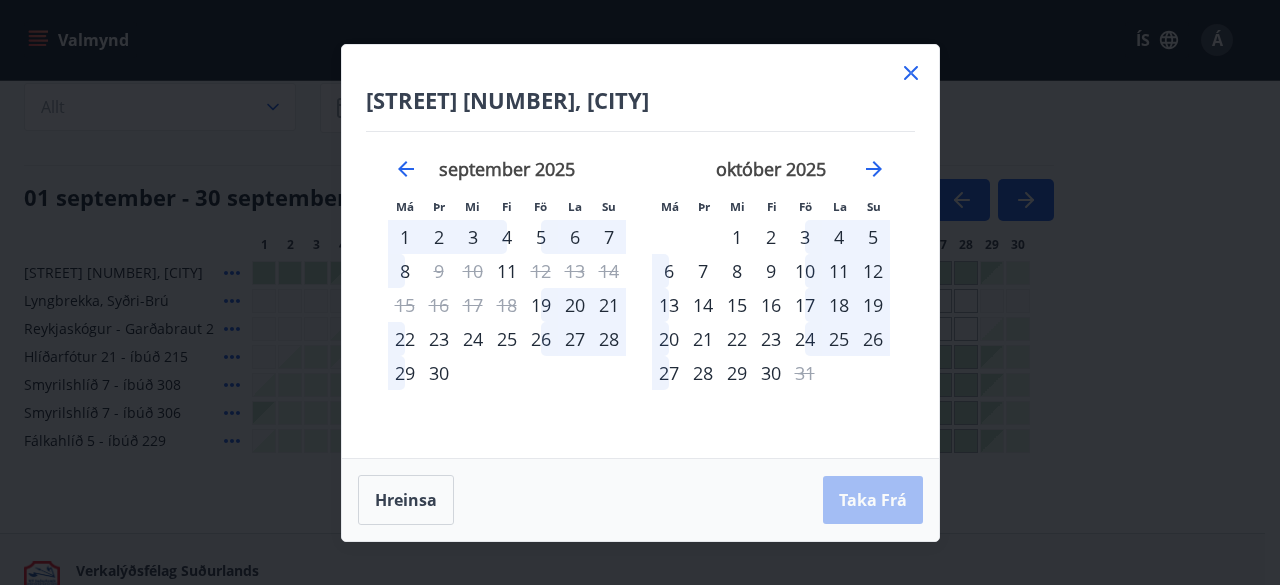 click on "18" at bounding box center [839, 305] 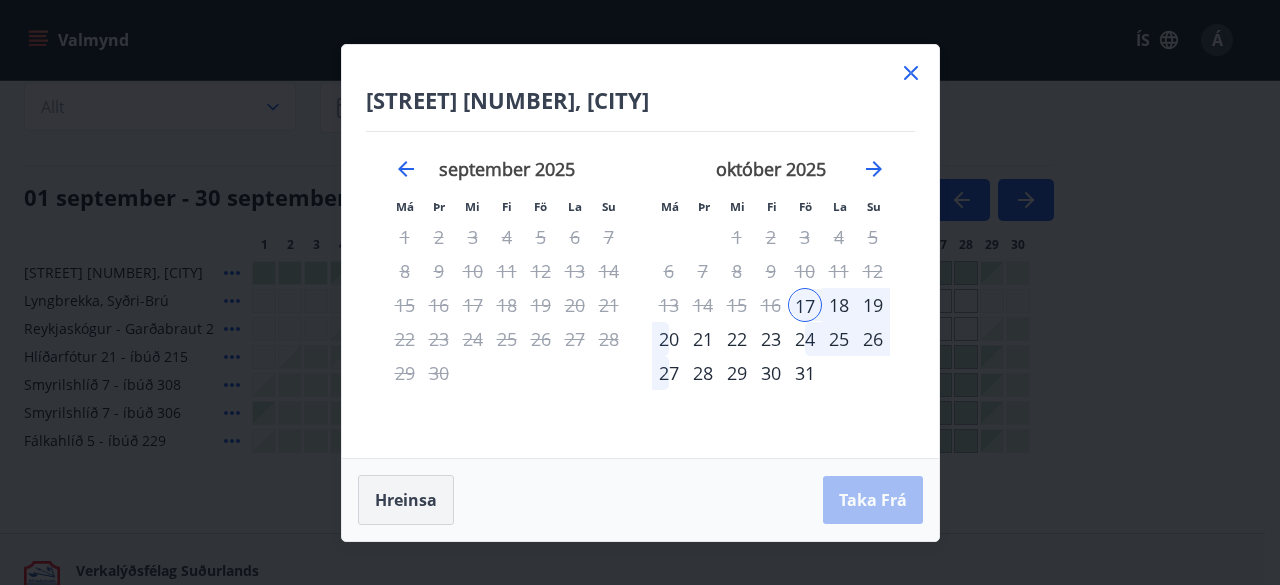 click on "Hreinsa" at bounding box center [406, 500] 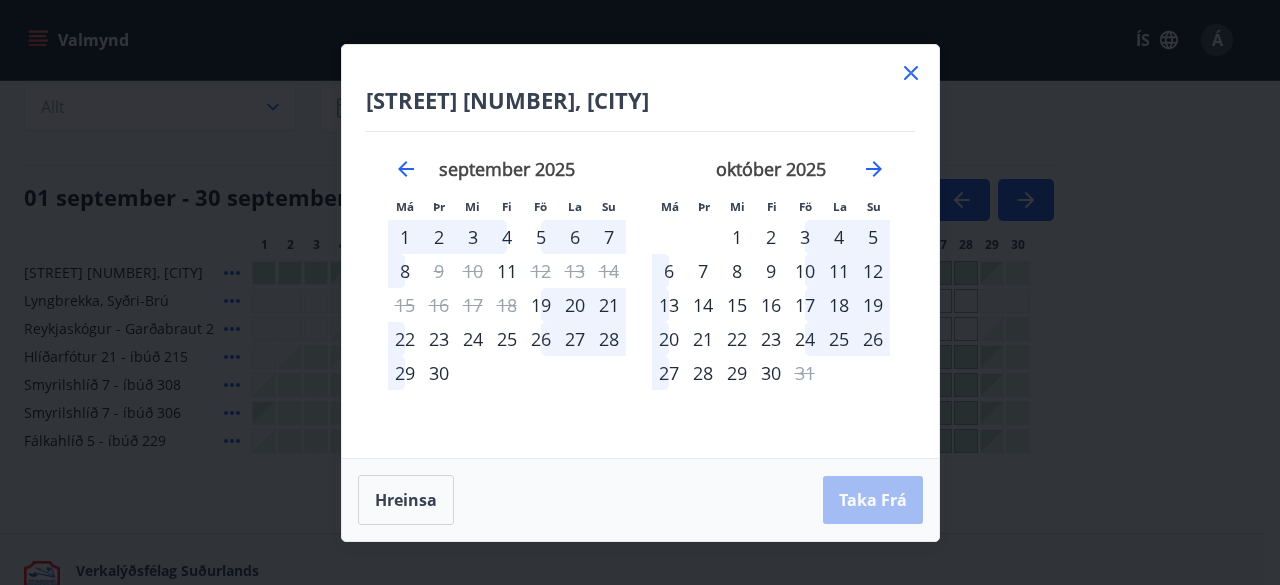 click on "17" at bounding box center [805, 305] 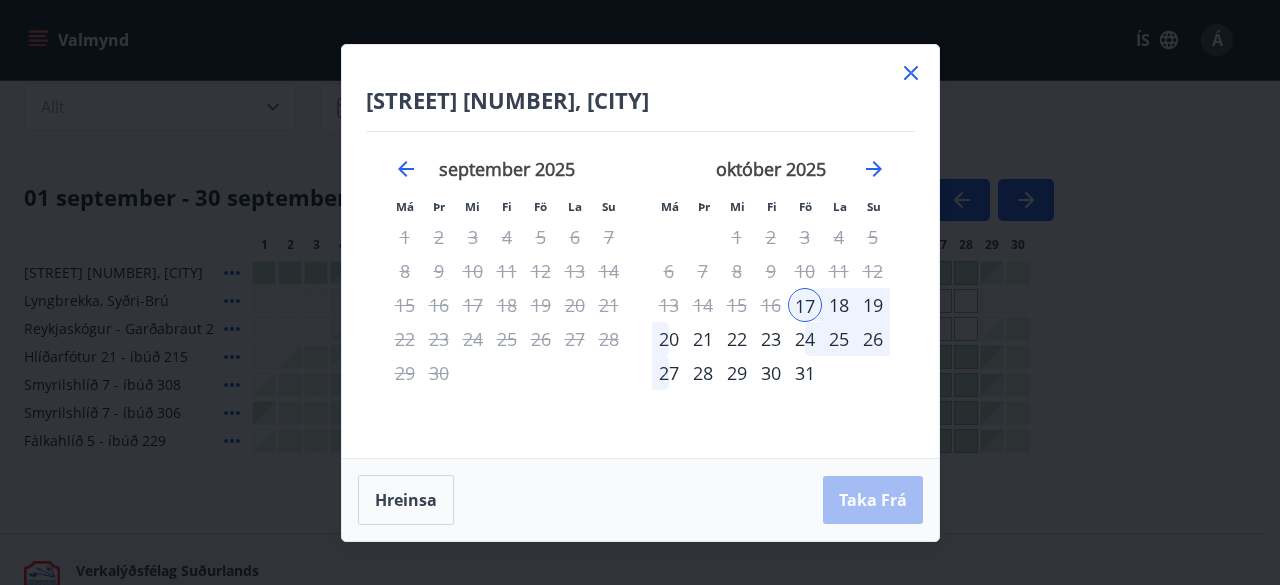 click on "20" at bounding box center [669, 339] 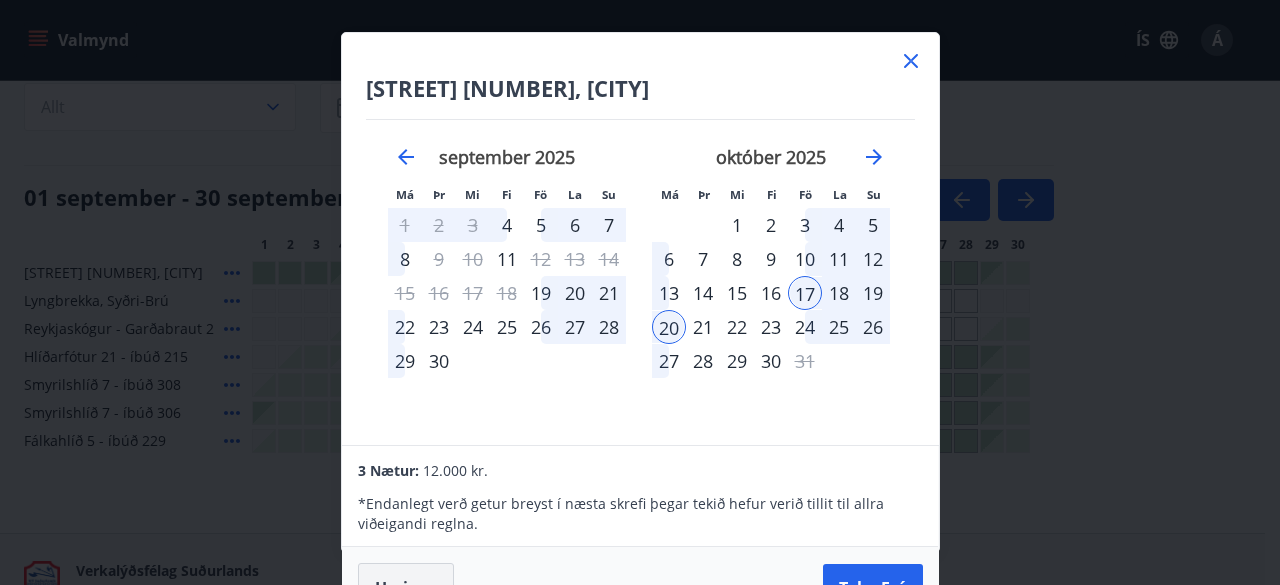 click on "Hreinsa" at bounding box center (406, 588) 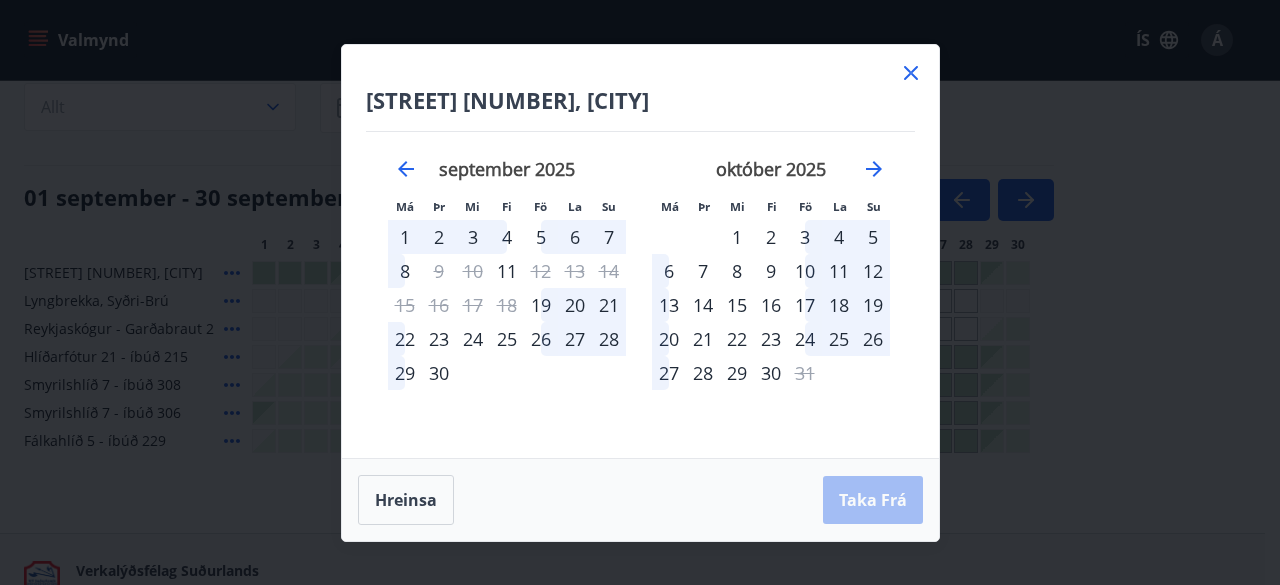 click on "20" at bounding box center [669, 339] 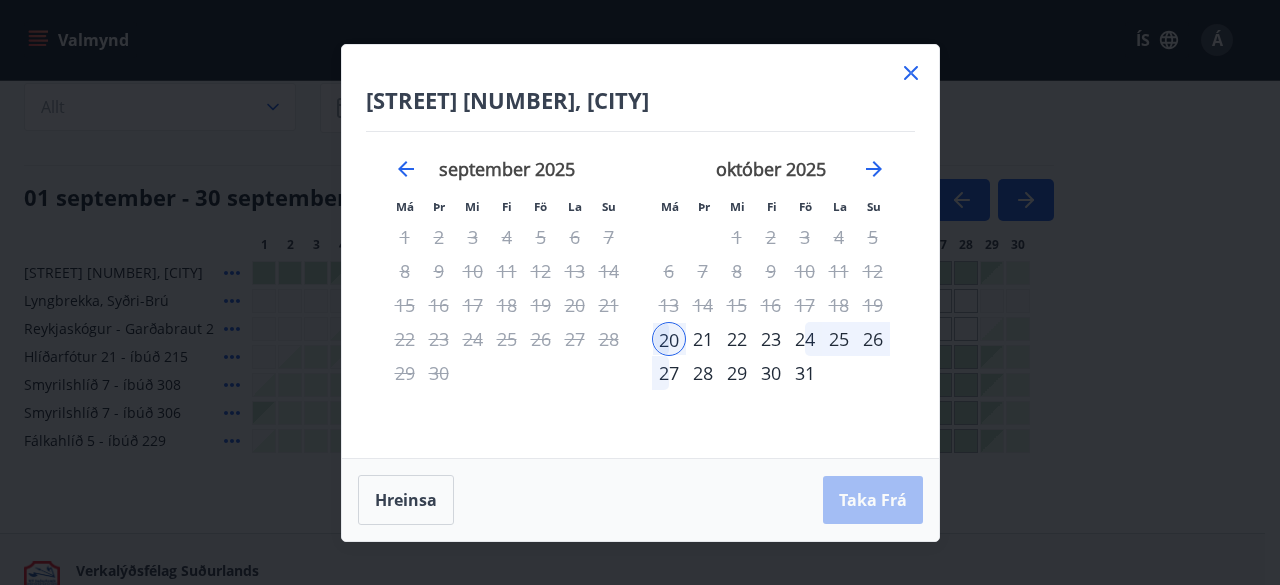 click on "25" at bounding box center [839, 339] 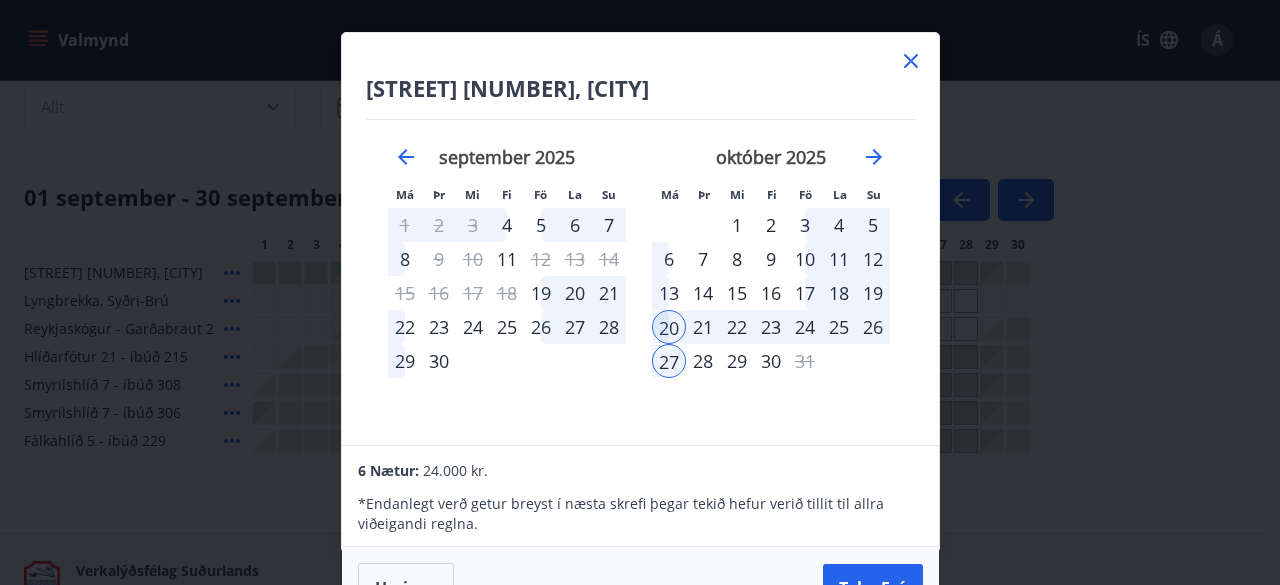scroll, scrollTop: 0, scrollLeft: 0, axis: both 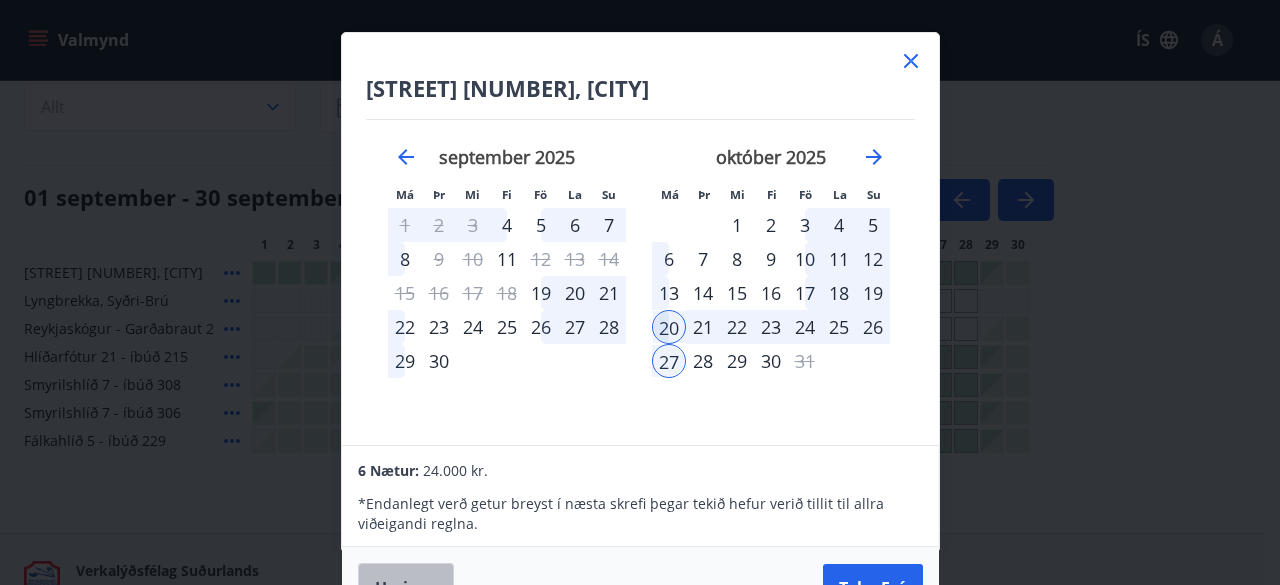 click on "Hreinsa" at bounding box center (406, 588) 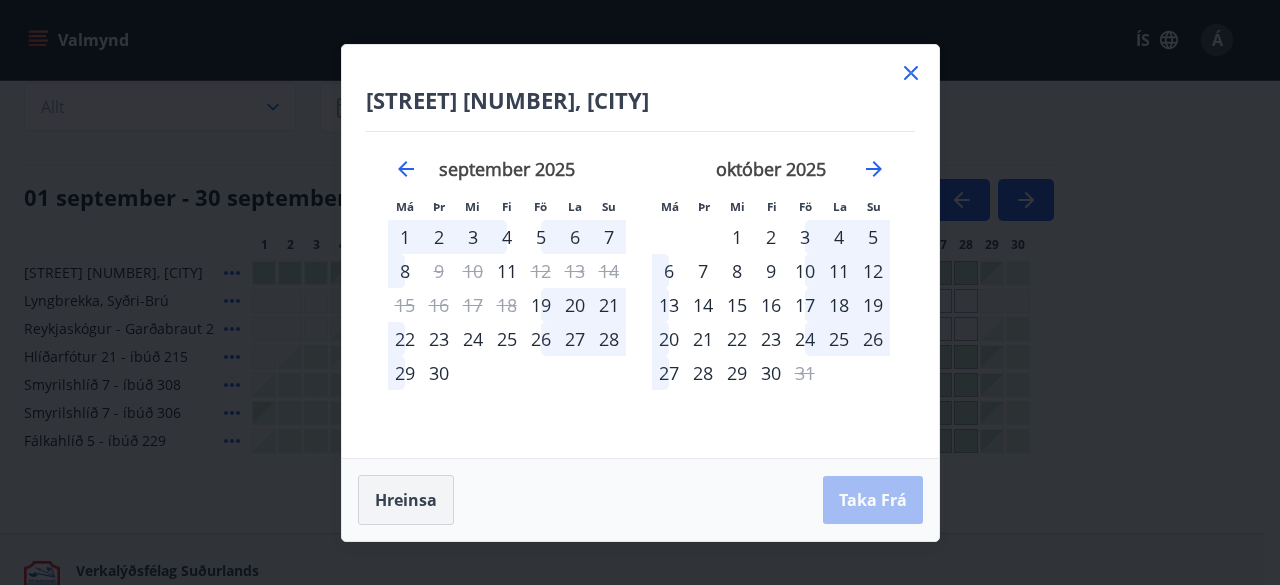 scroll, scrollTop: 0, scrollLeft: 0, axis: both 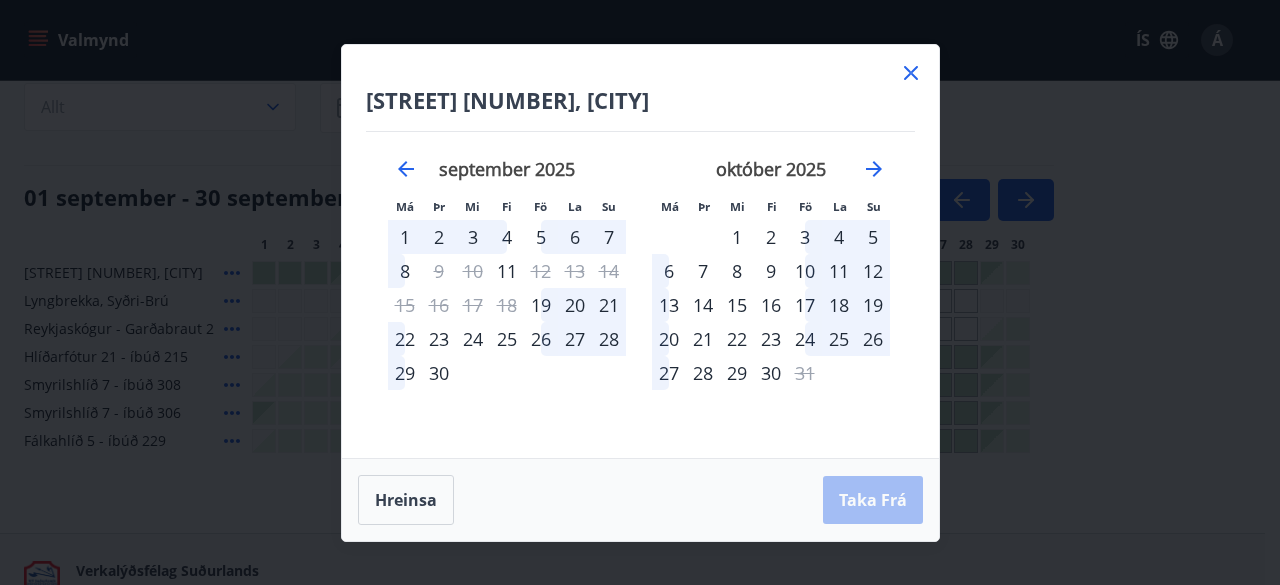 click on "17" at bounding box center (805, 305) 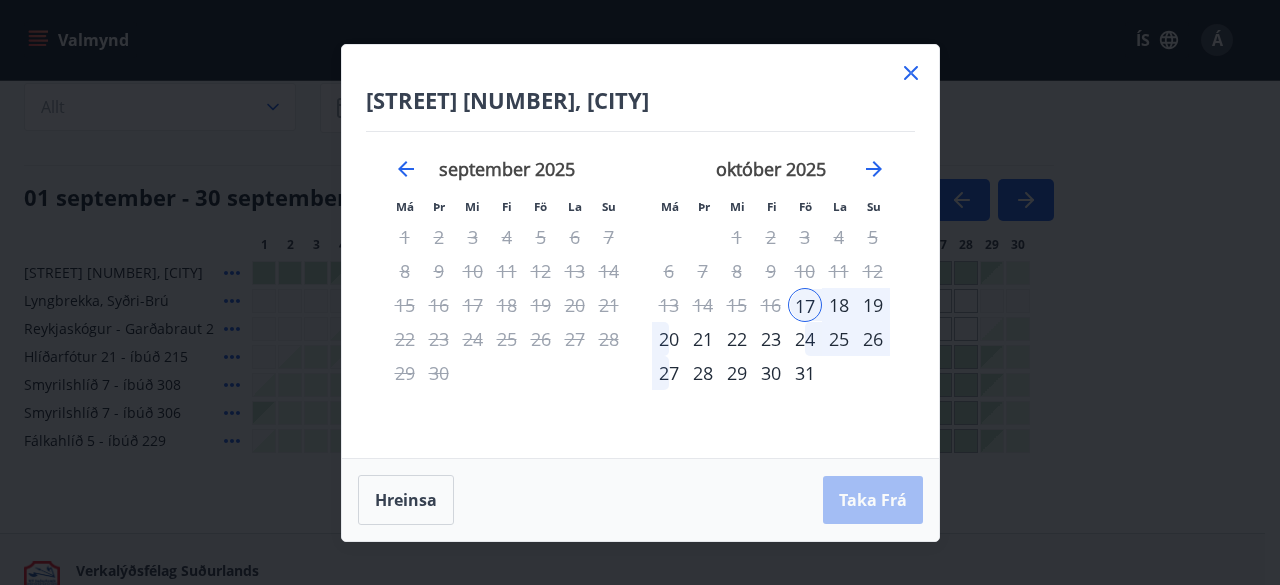 click on "24" at bounding box center (805, 339) 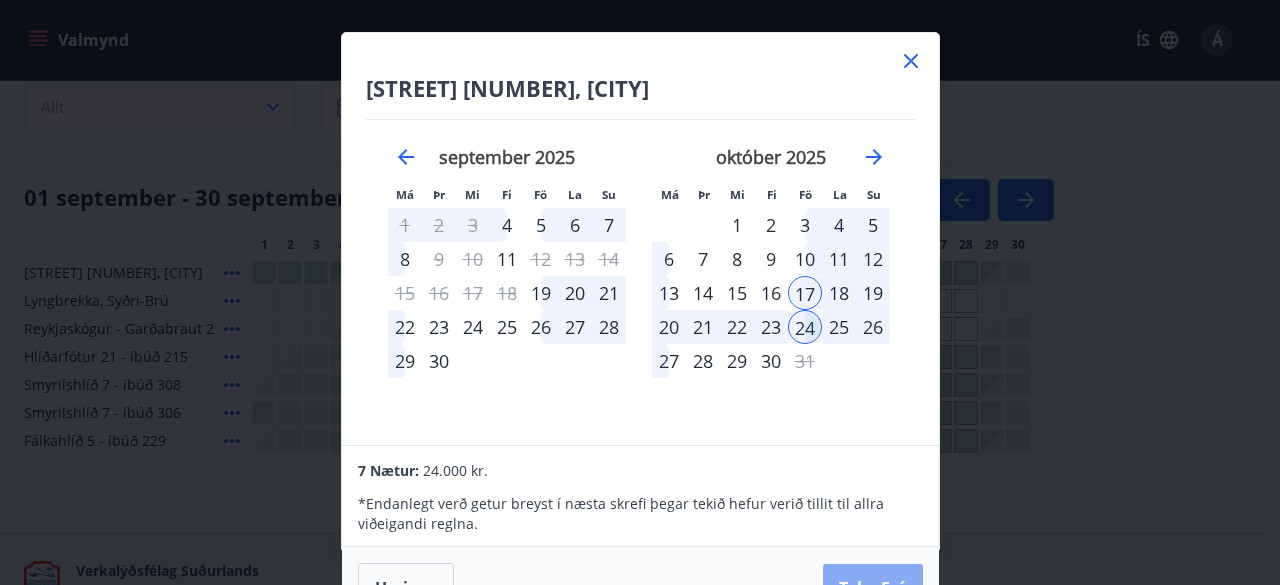 click on "Taka Frá" at bounding box center (873, 588) 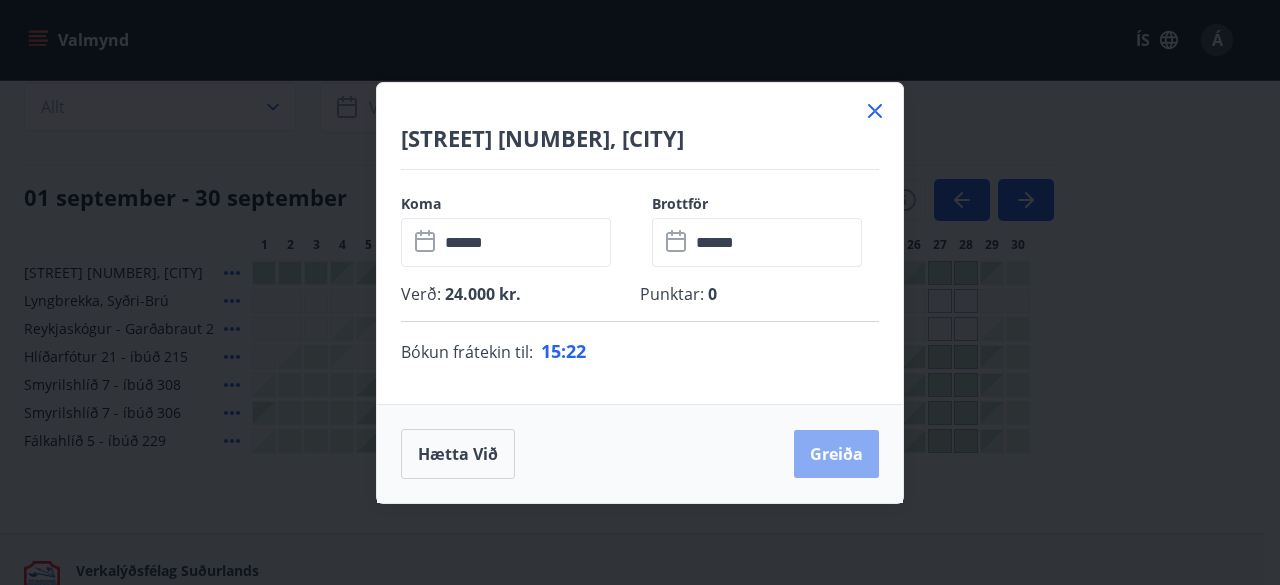 click on "Greiða" at bounding box center [836, 454] 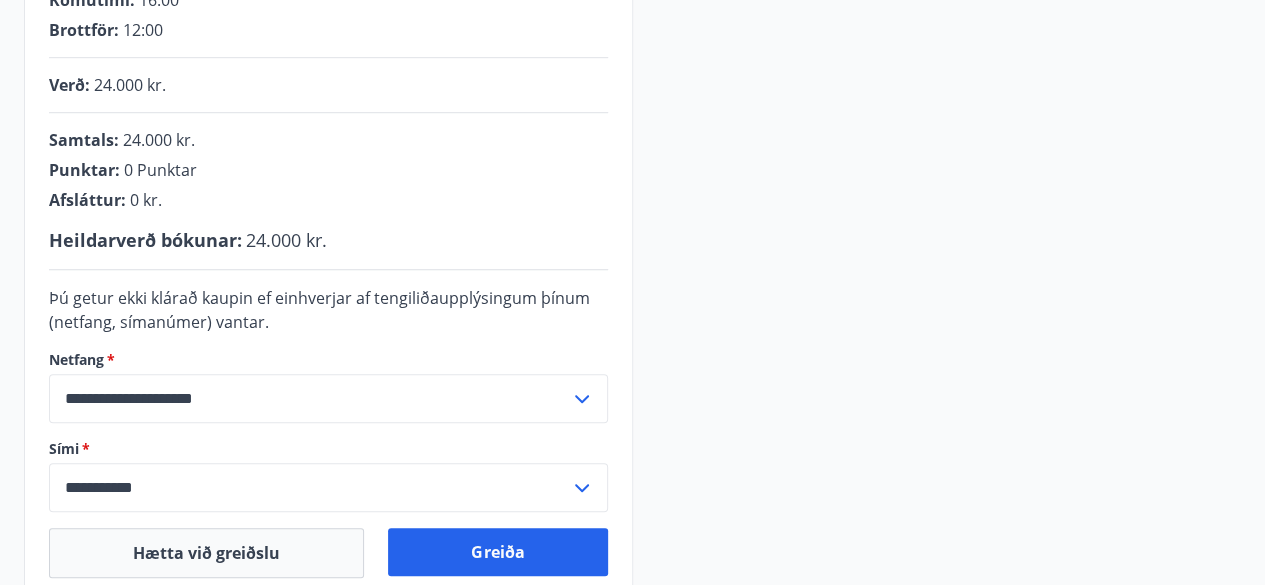 scroll, scrollTop: 542, scrollLeft: 0, axis: vertical 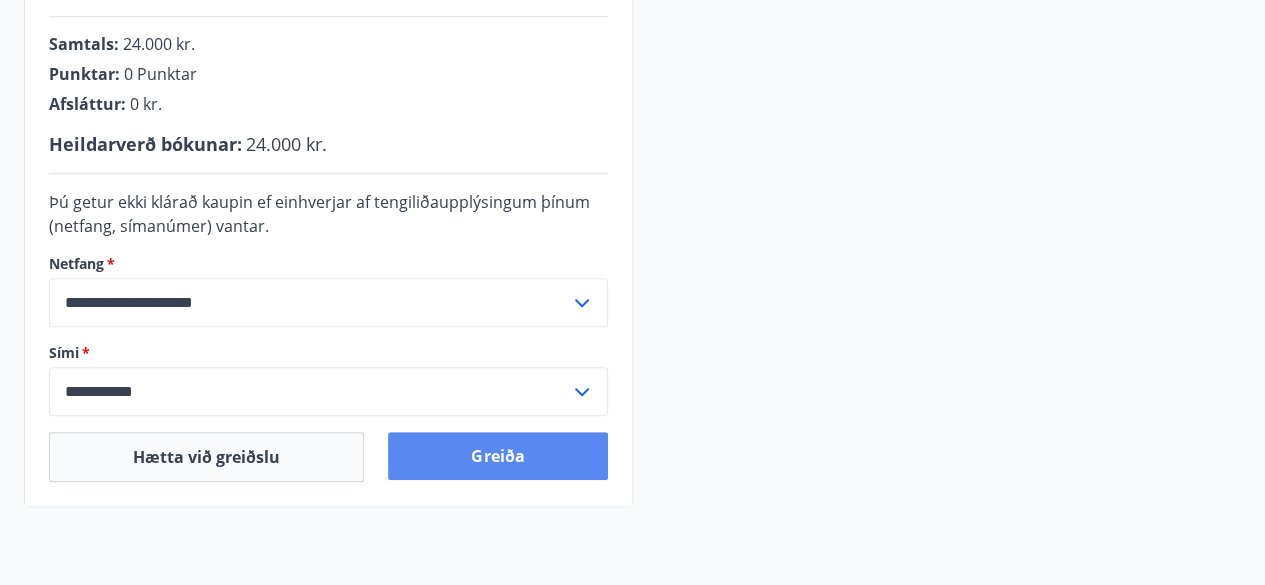 click on "Greiða" at bounding box center [497, 456] 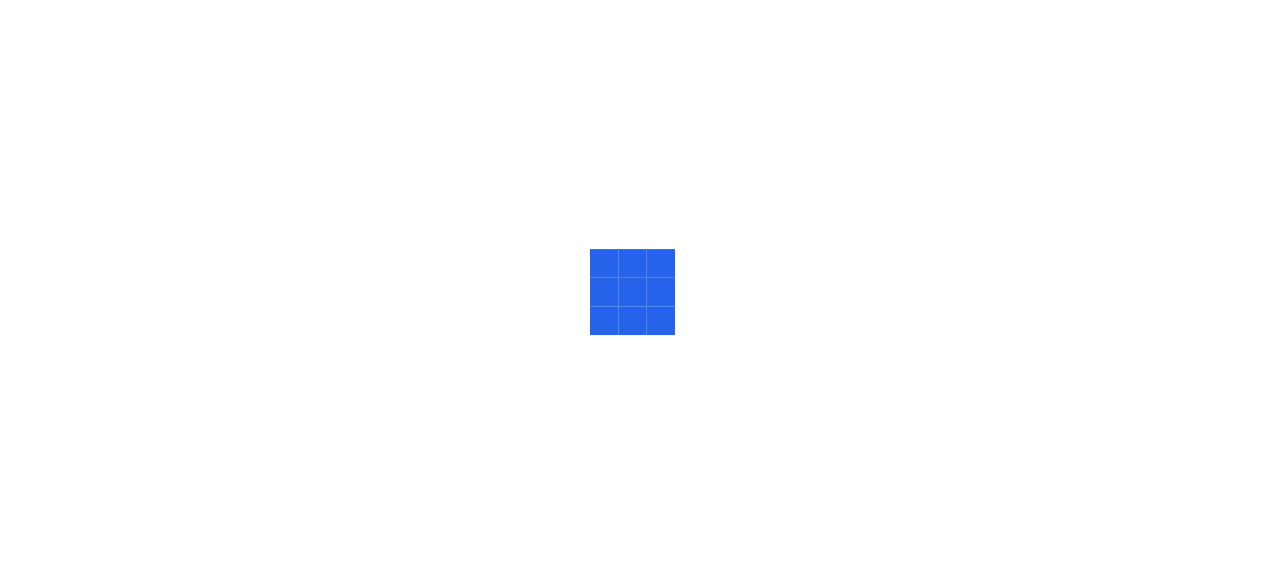 scroll, scrollTop: 0, scrollLeft: 0, axis: both 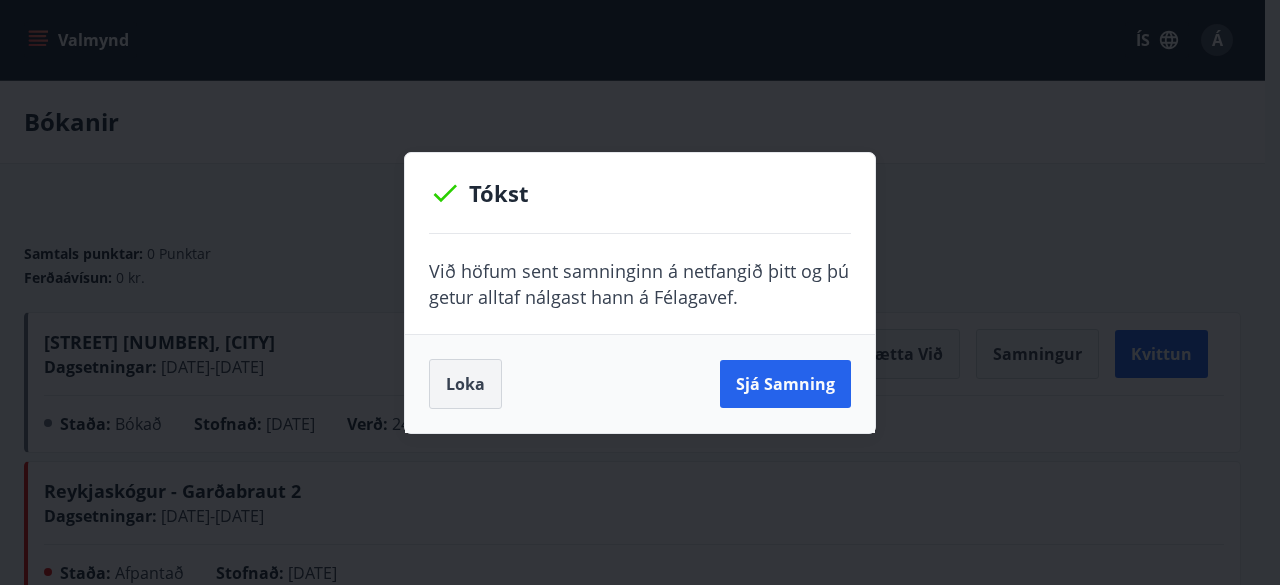 click on "Loka" at bounding box center [465, 384] 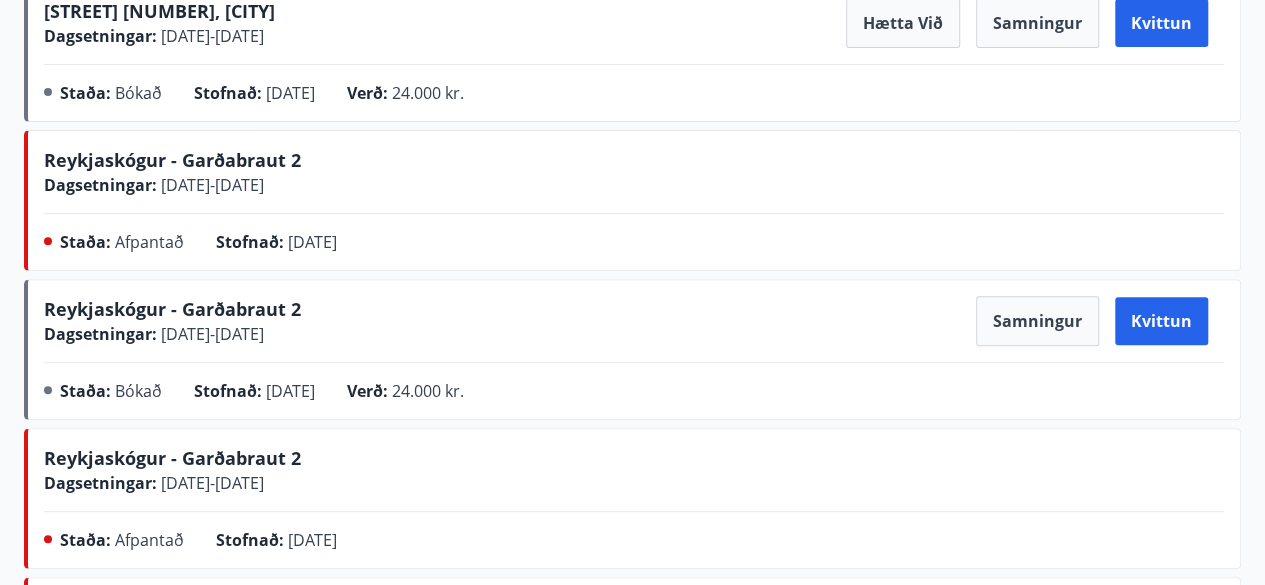 scroll, scrollTop: 0, scrollLeft: 0, axis: both 